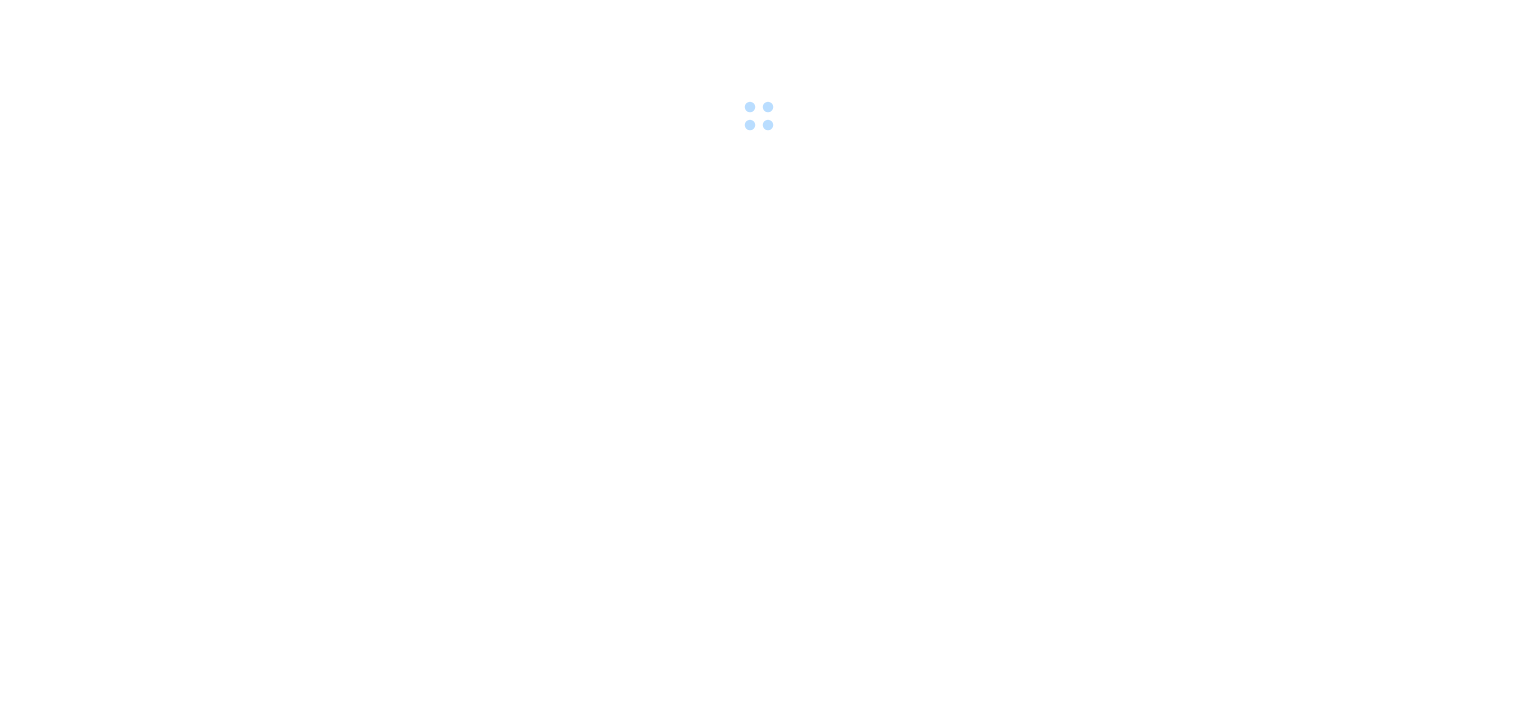 scroll, scrollTop: 0, scrollLeft: 0, axis: both 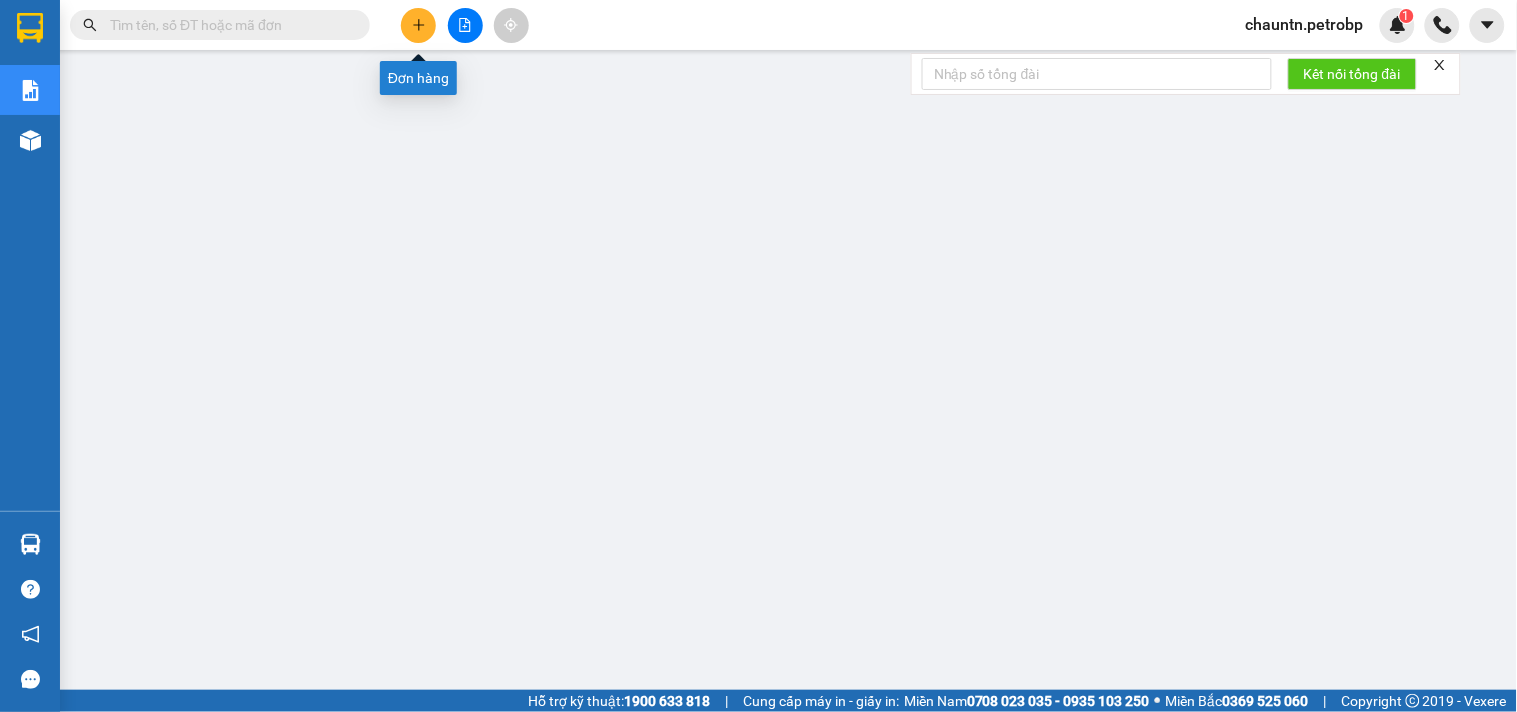 click 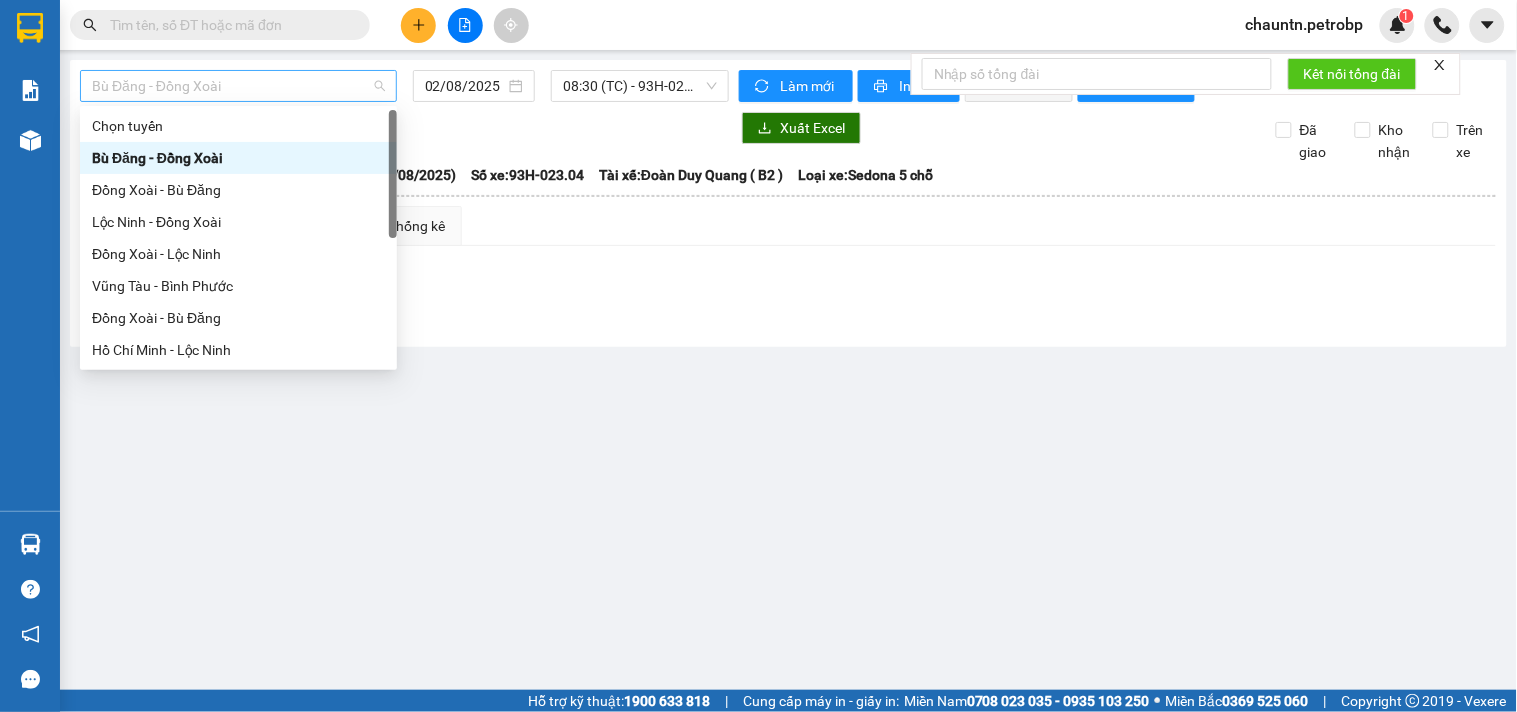 click on "Bù Đăng - Đồng Xoài" at bounding box center [238, 86] 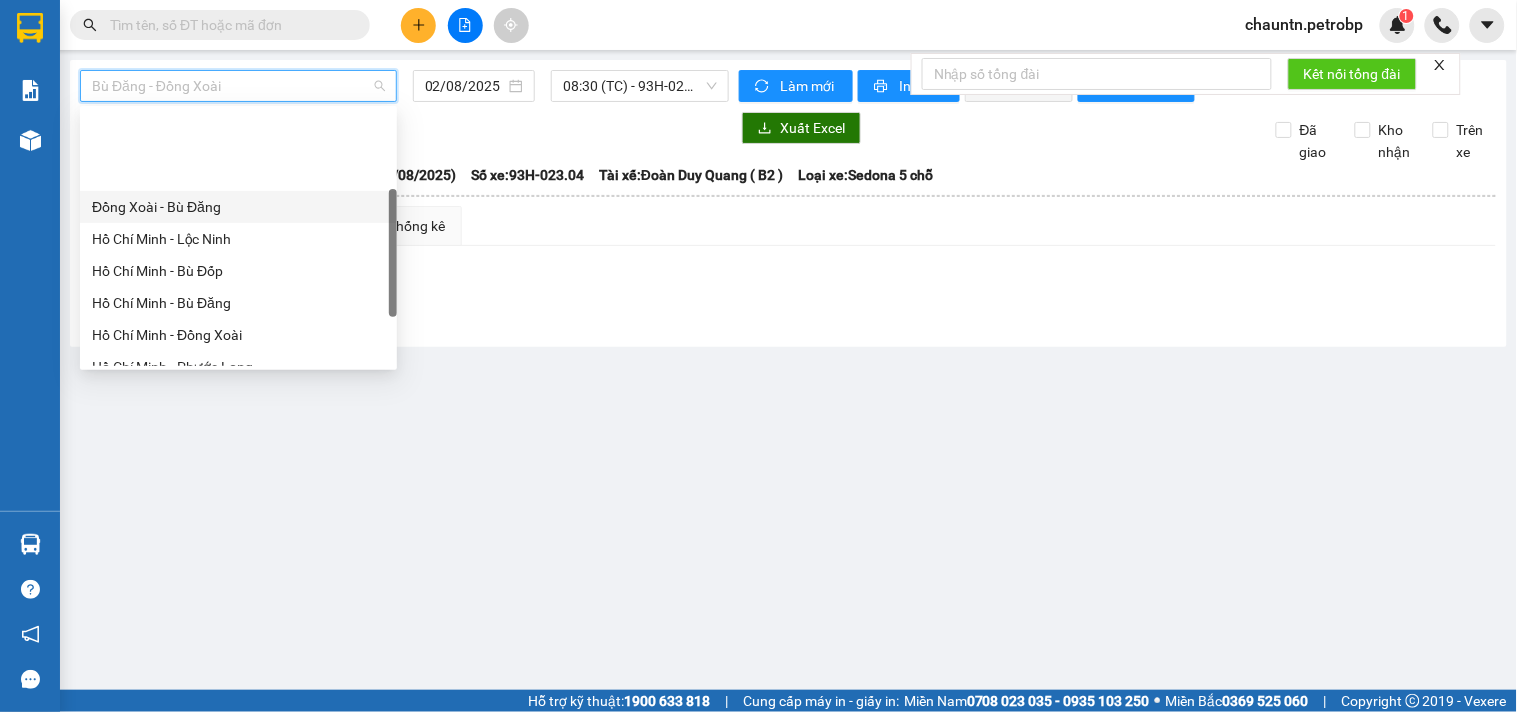 scroll, scrollTop: 222, scrollLeft: 0, axis: vertical 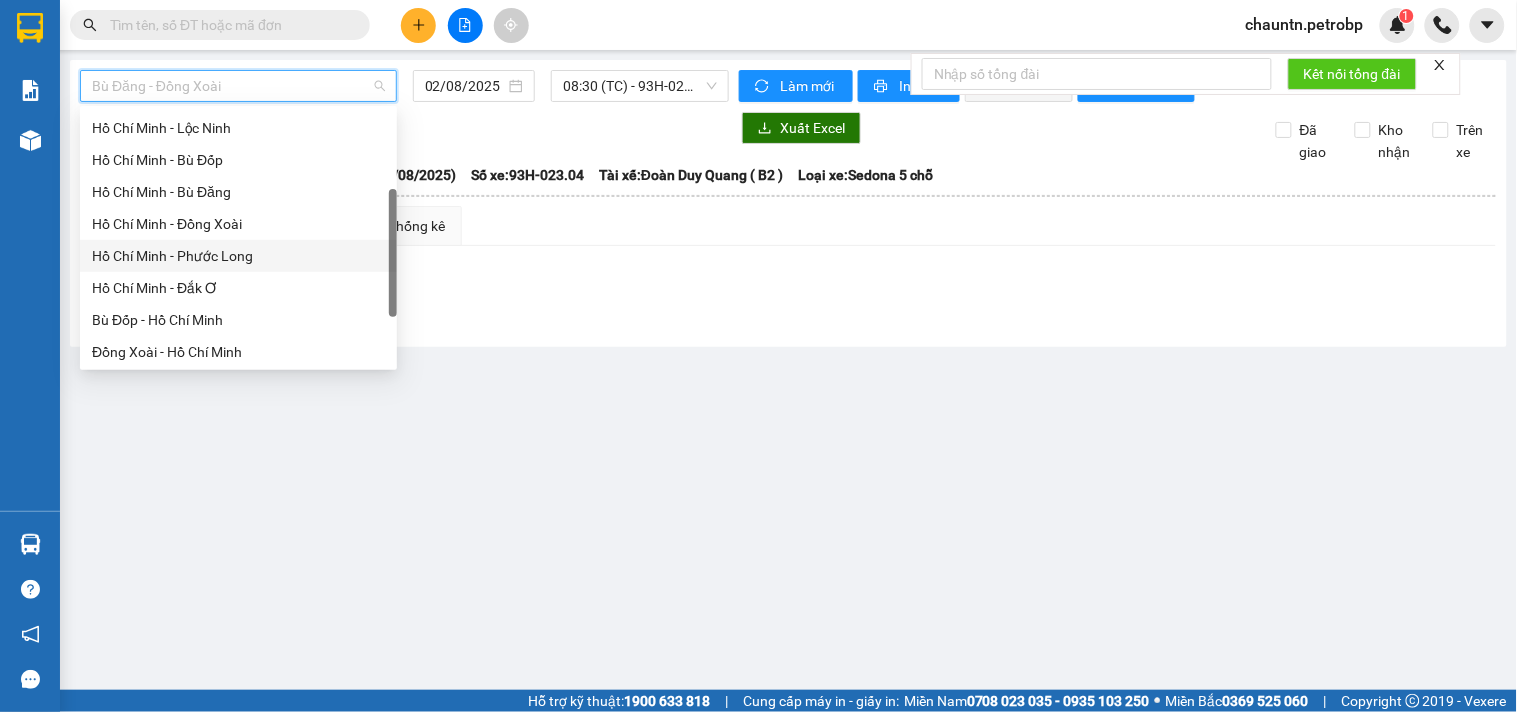 click on "Hồ Chí Minh - Phước Long" at bounding box center [238, 256] 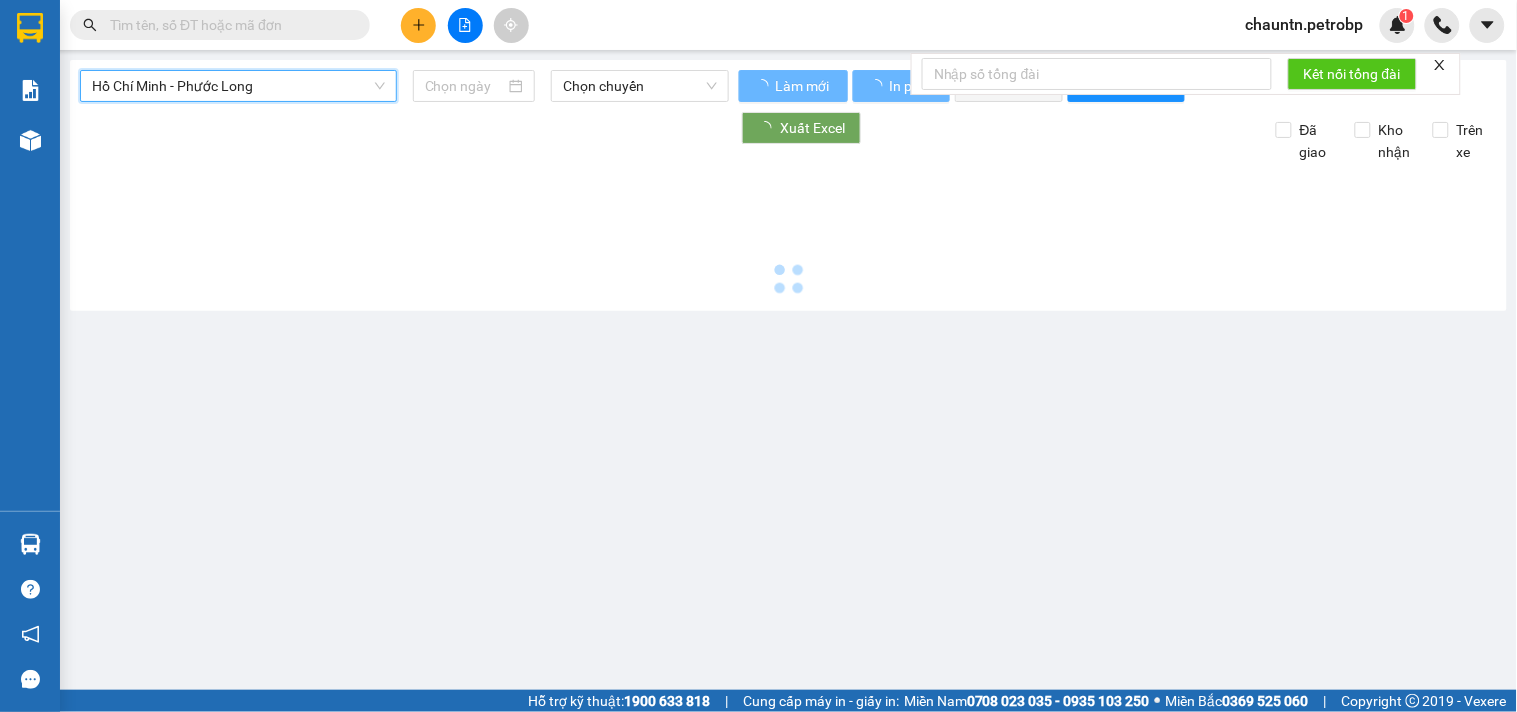 type on "02/08/2025" 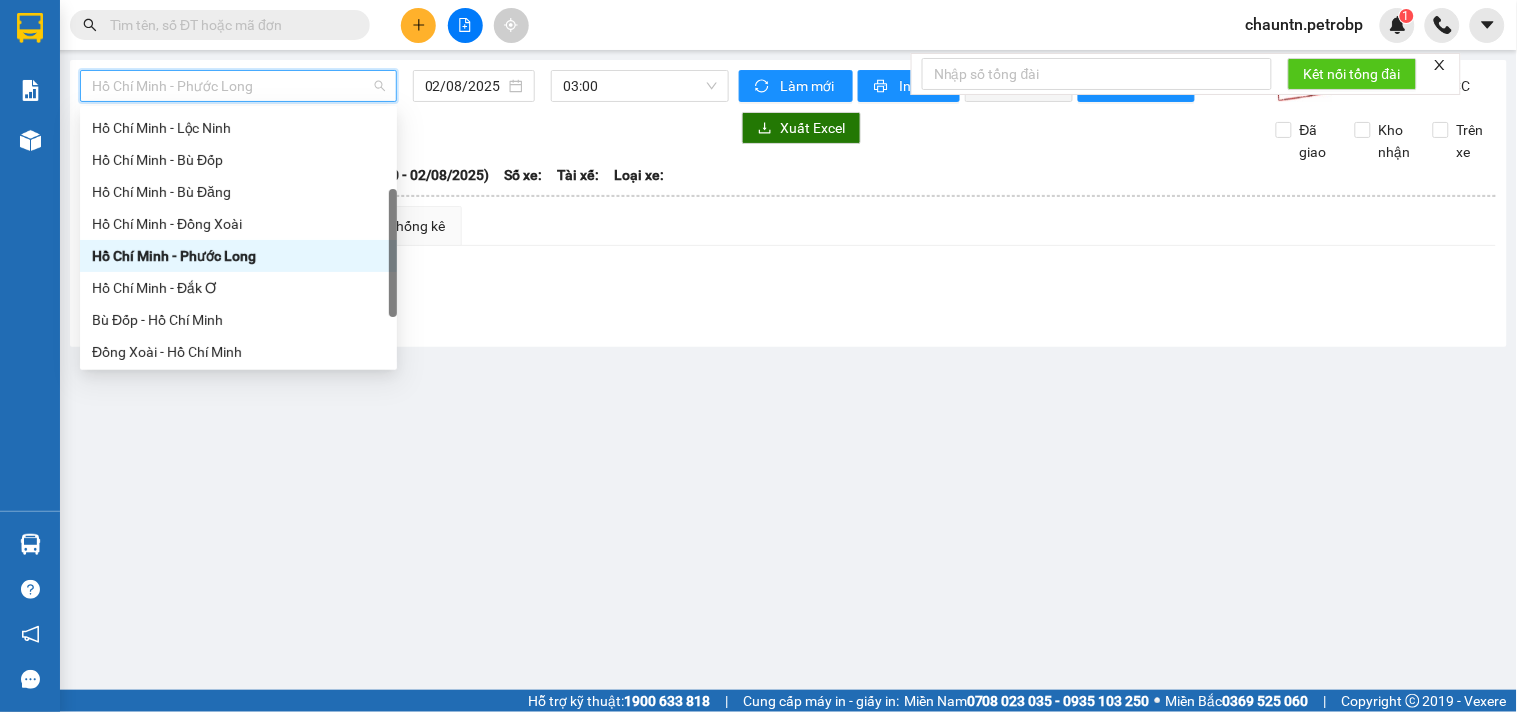 click on "Hồ Chí Minh - Phước Long" at bounding box center [238, 86] 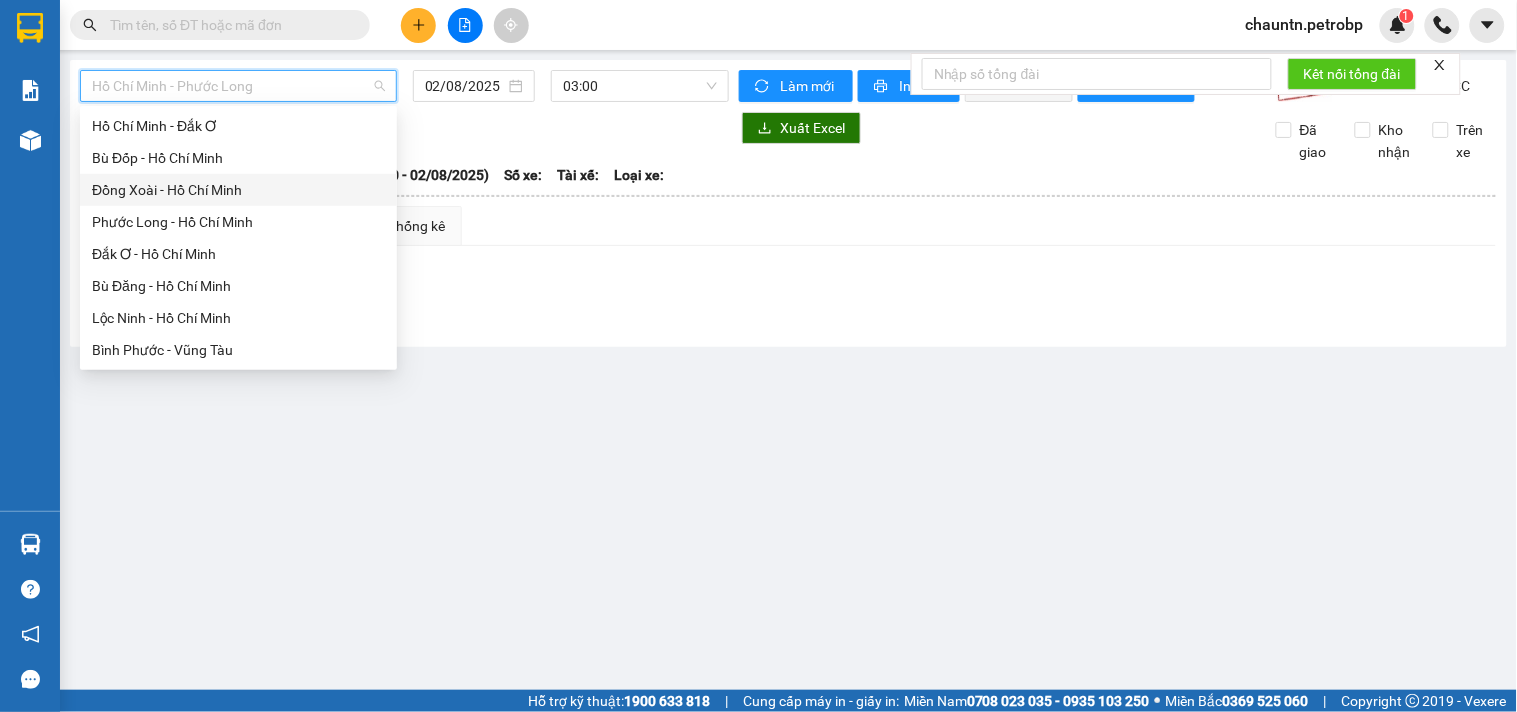 scroll, scrollTop: 273, scrollLeft: 0, axis: vertical 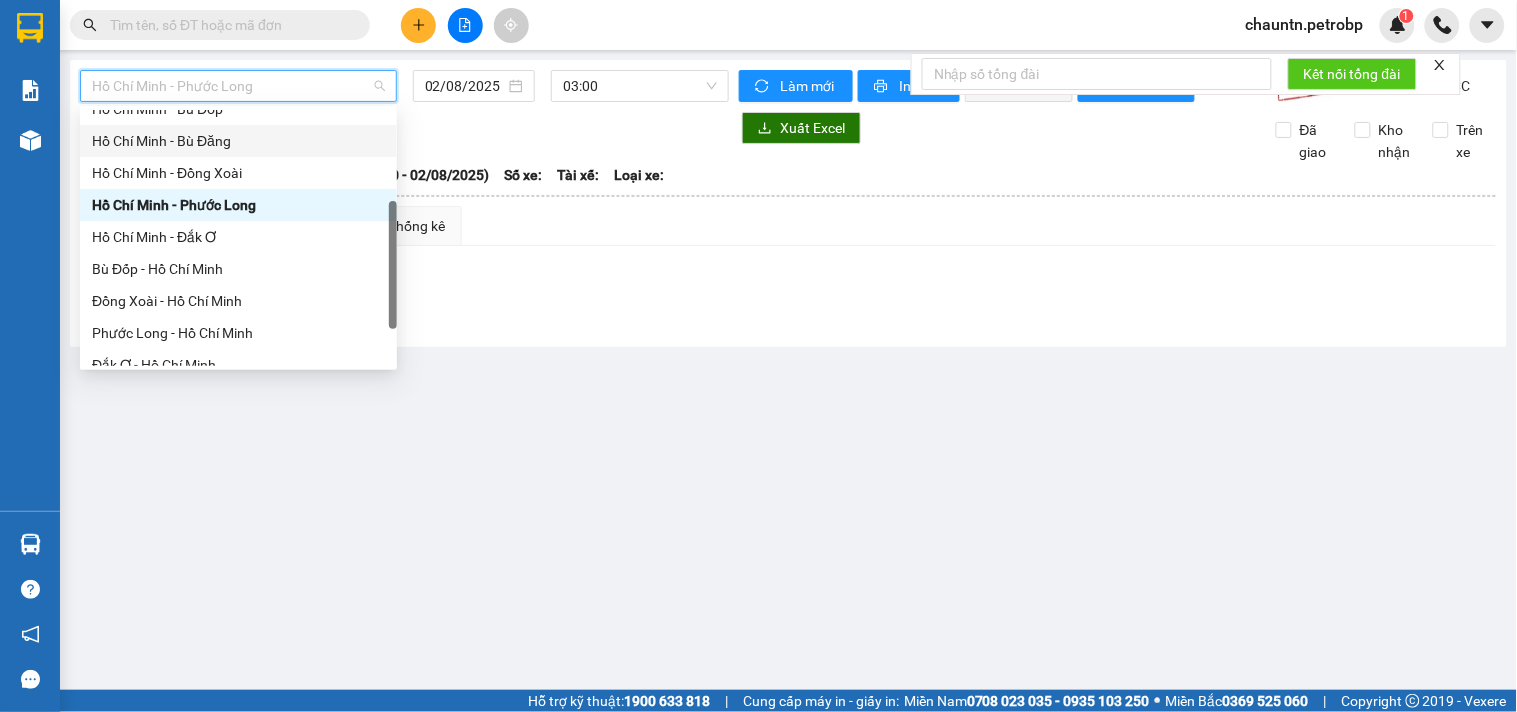 click on "Hồ Chí Minh - Bù Đăng" at bounding box center [238, 141] 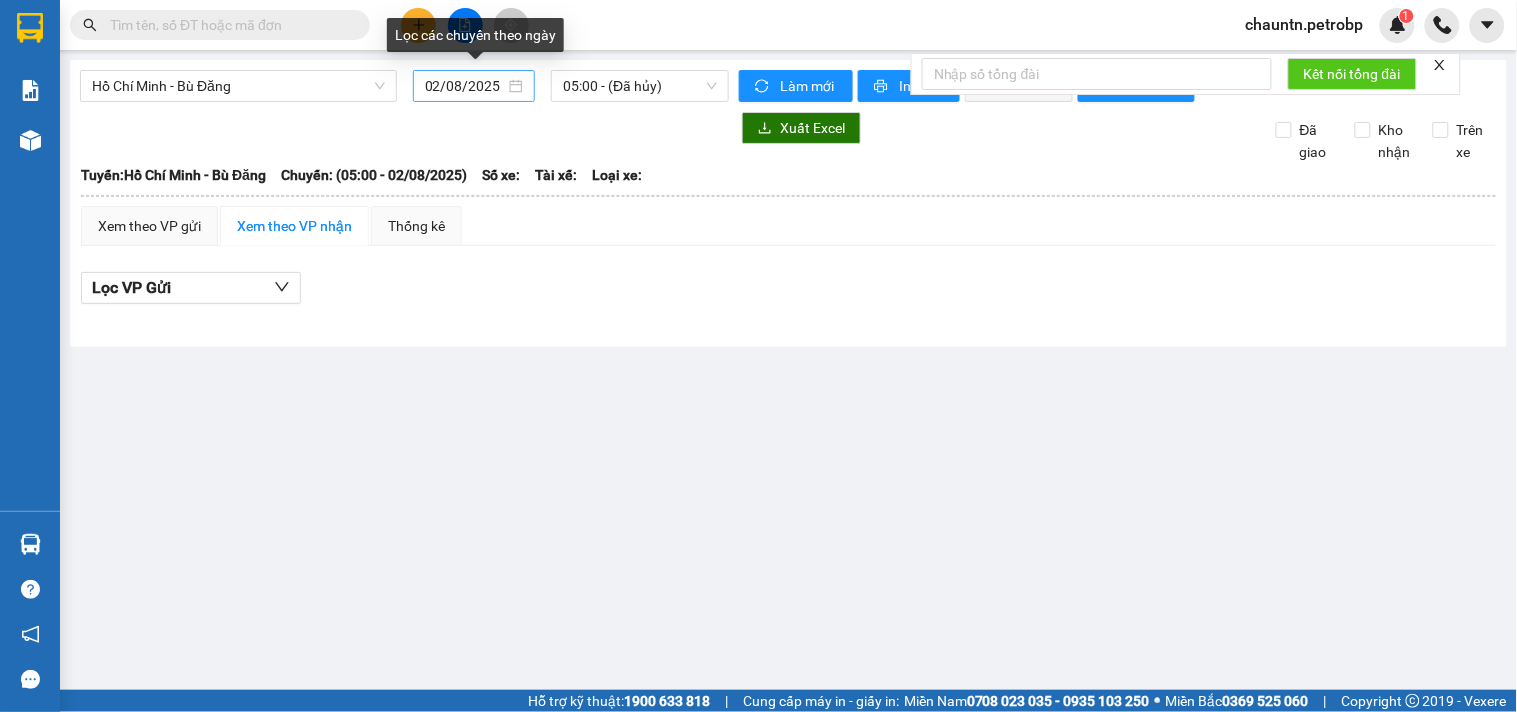 click on "02/08/2025" at bounding box center (474, 86) 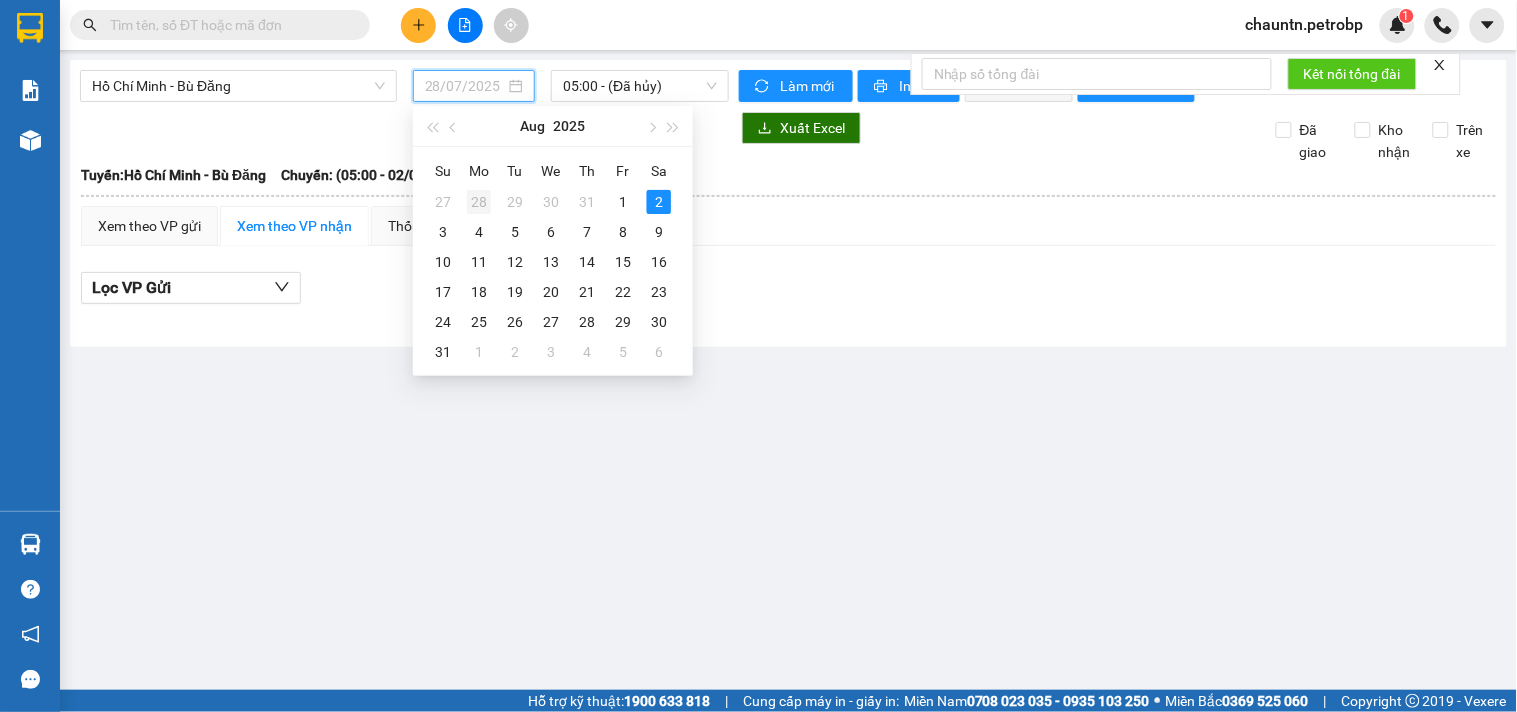 click on "28" at bounding box center [479, 202] 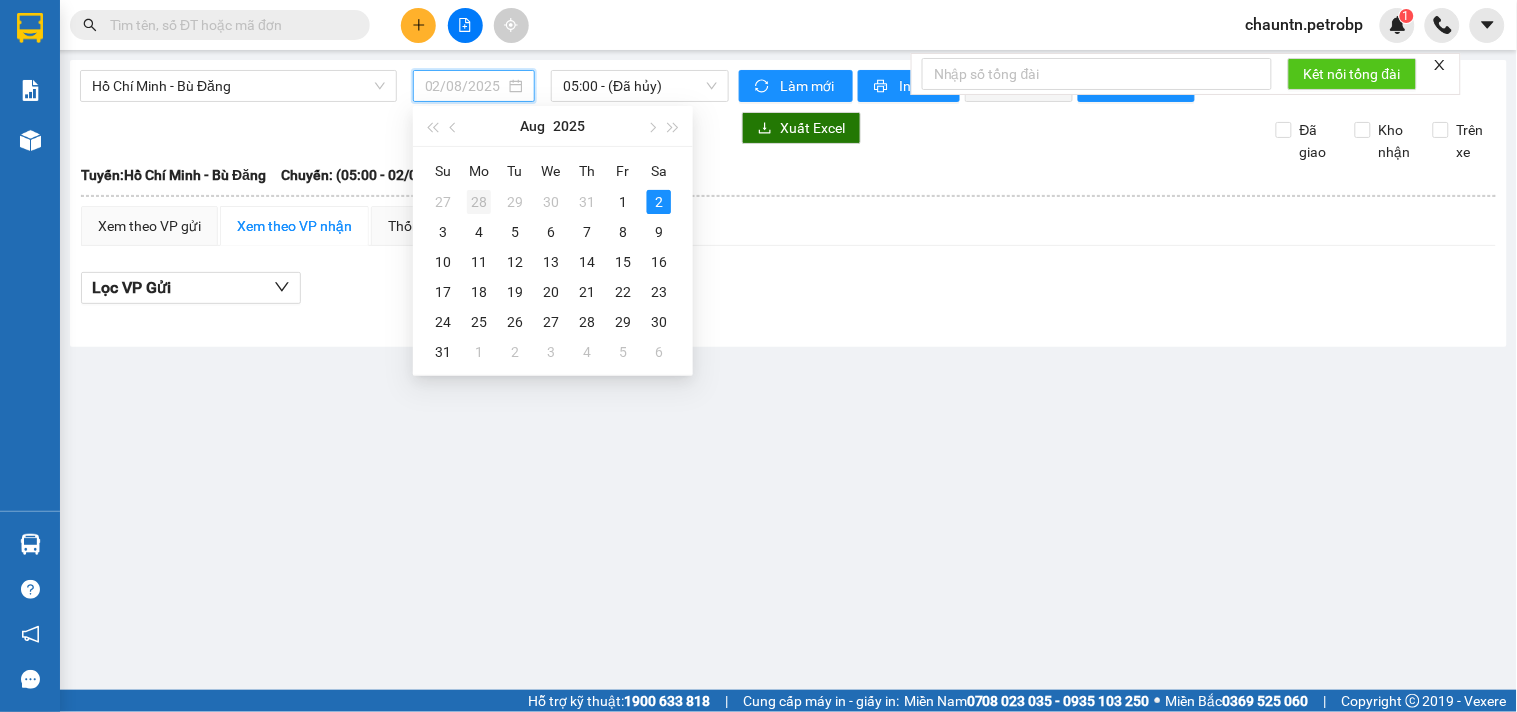 type on "28/07/2025" 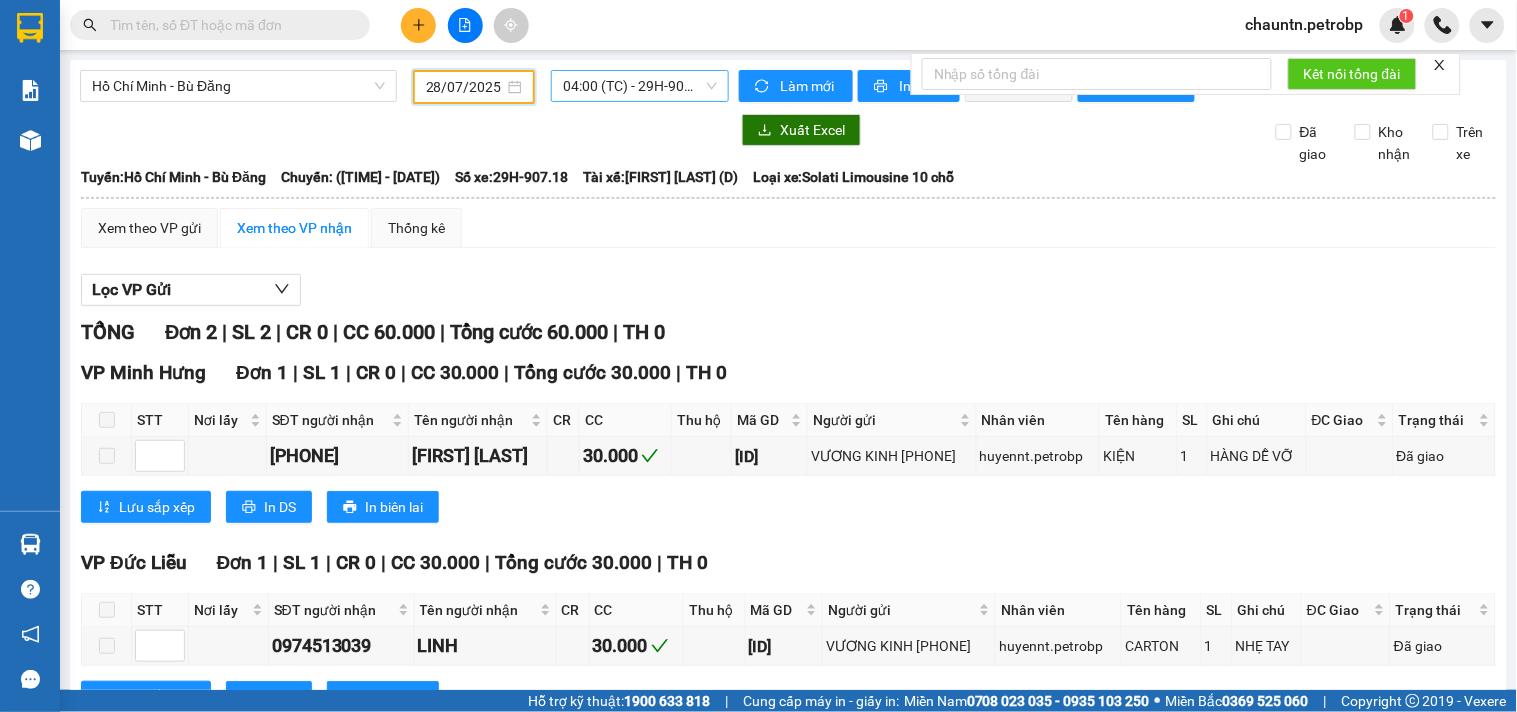 click on "[TIME]   (TC)   - [ID]" at bounding box center [640, 86] 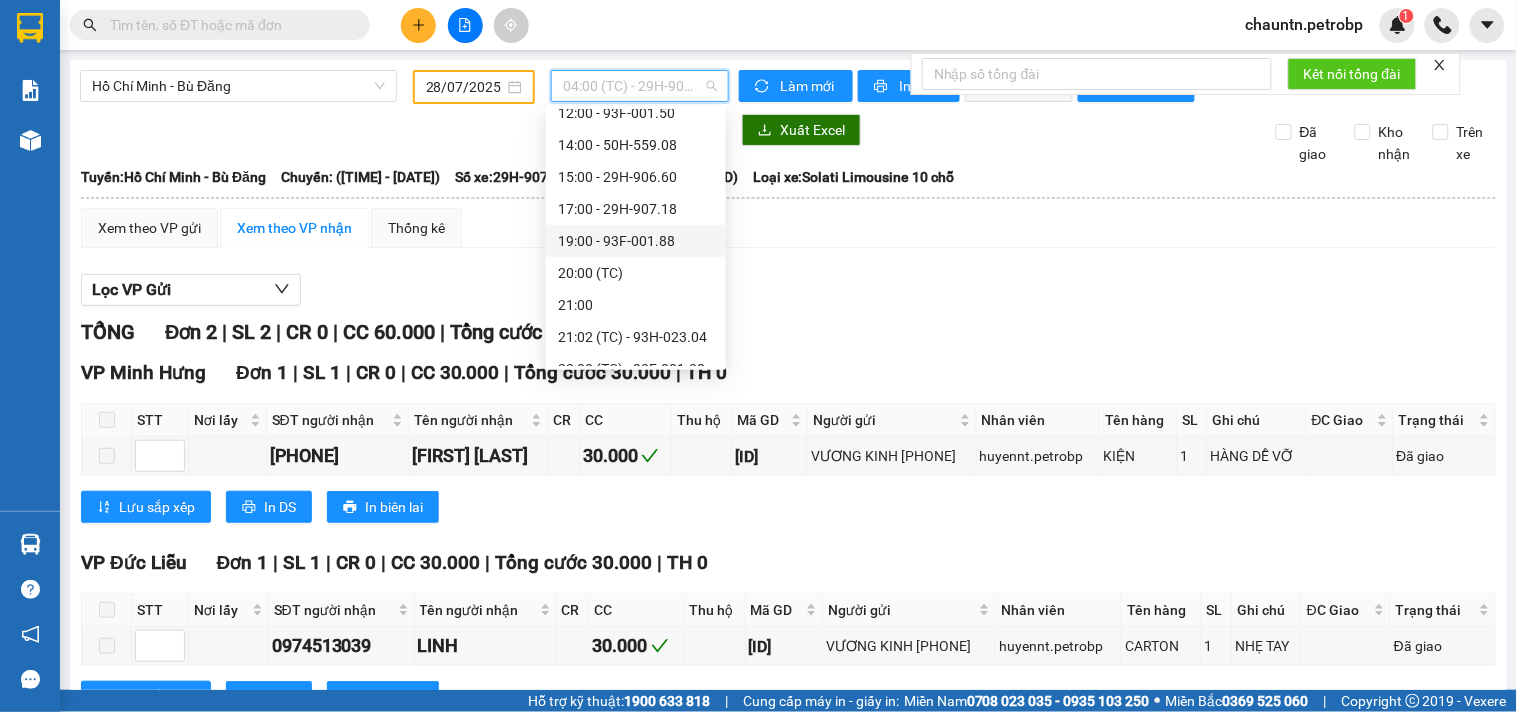 scroll, scrollTop: 352, scrollLeft: 0, axis: vertical 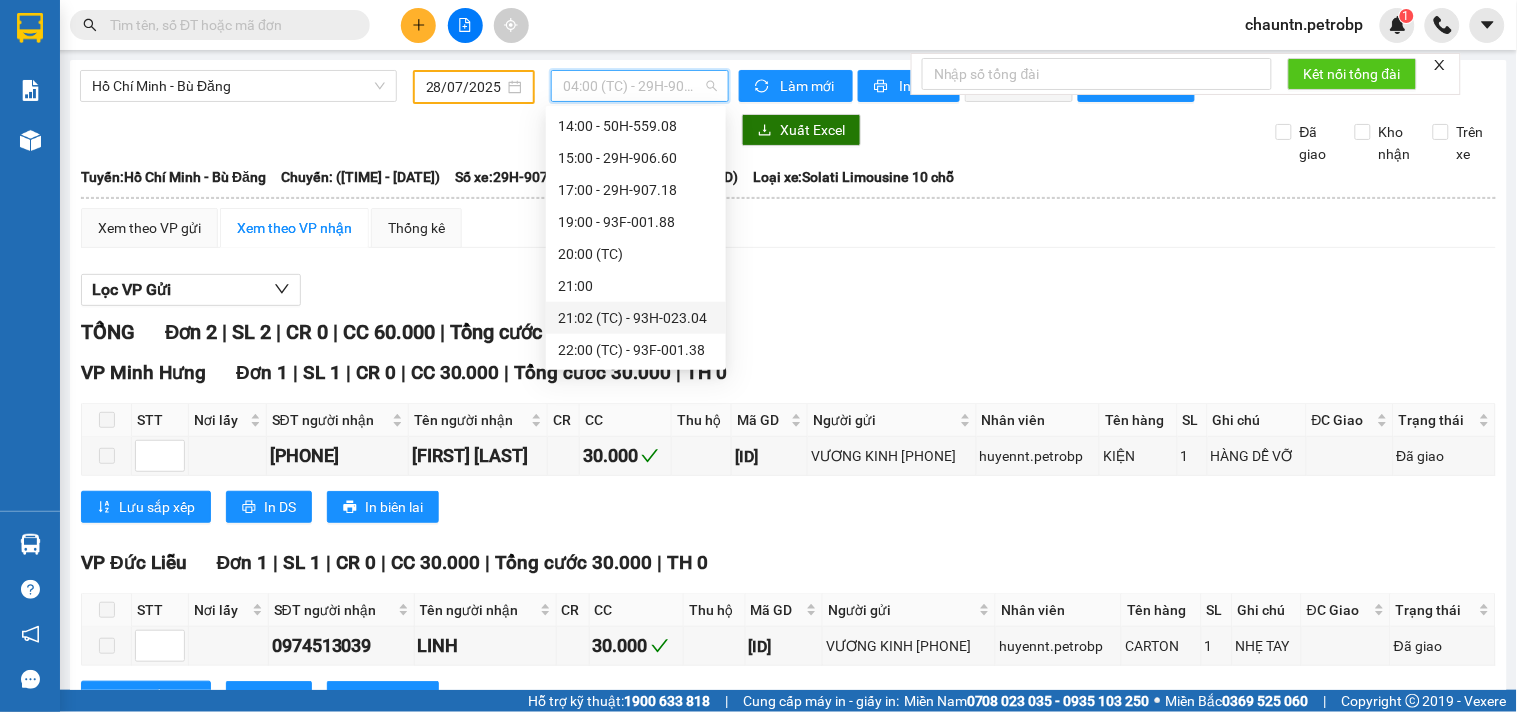 click on "21:02   (TC)   - 93H-023.04" at bounding box center [636, 318] 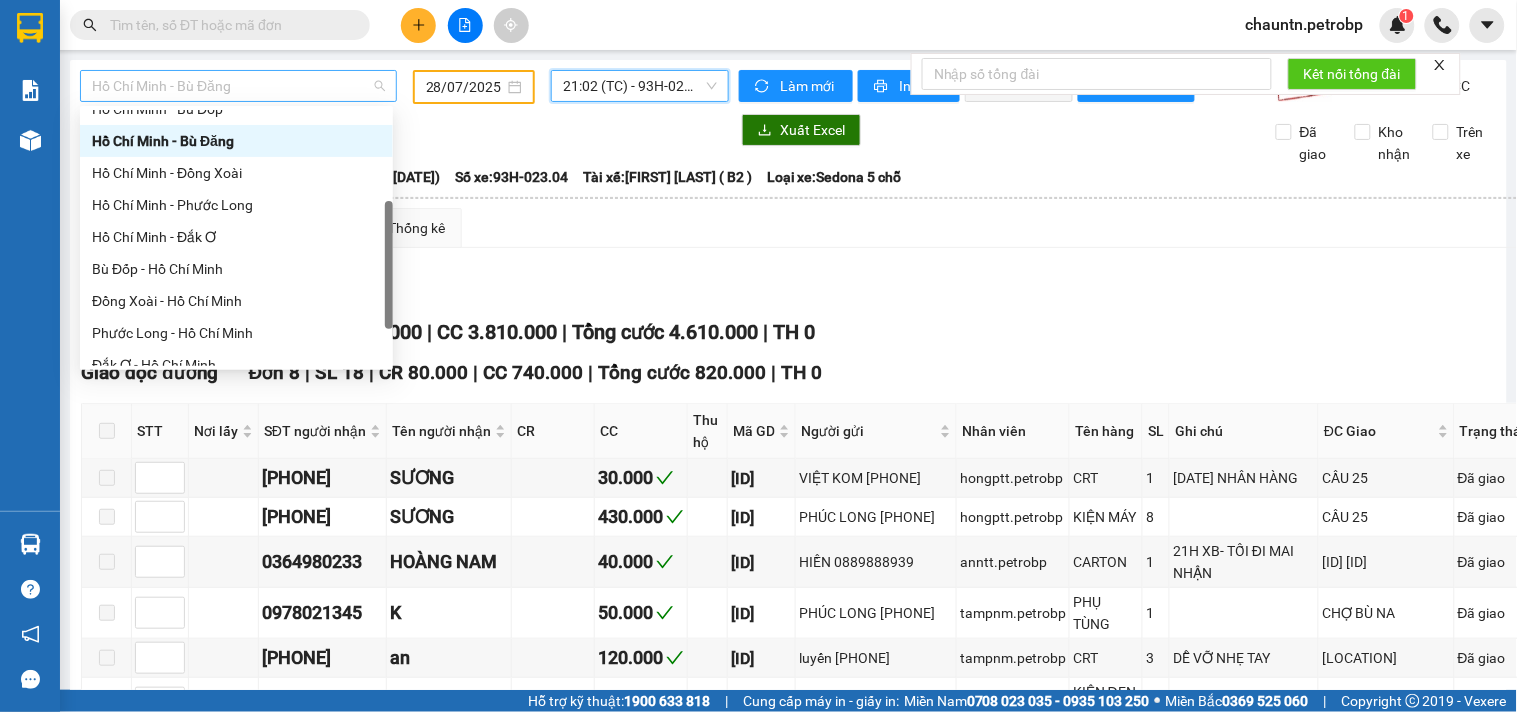 click on "Hồ Chí Minh - Bù Đăng" at bounding box center [238, 86] 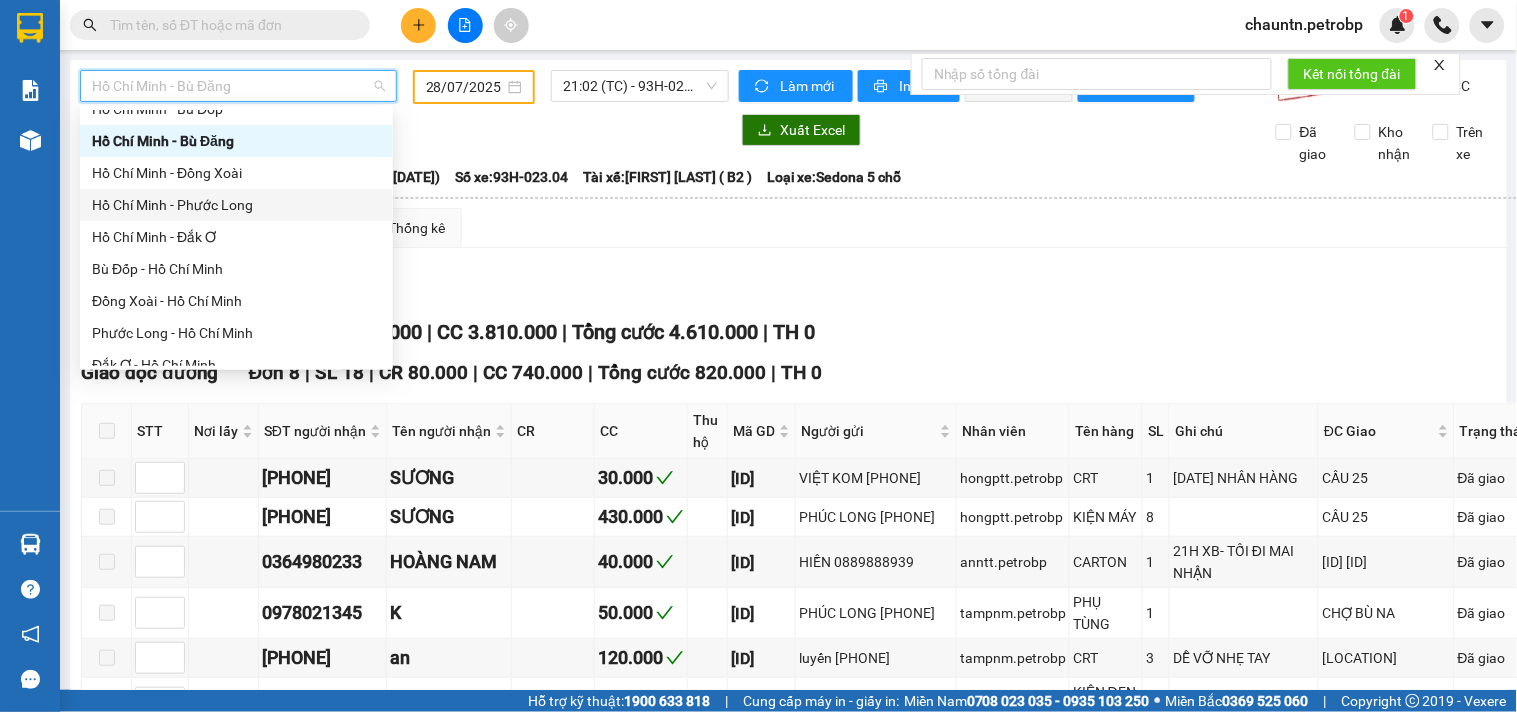 click on "Hồ Chí Minh - Phước Long" at bounding box center [236, 205] 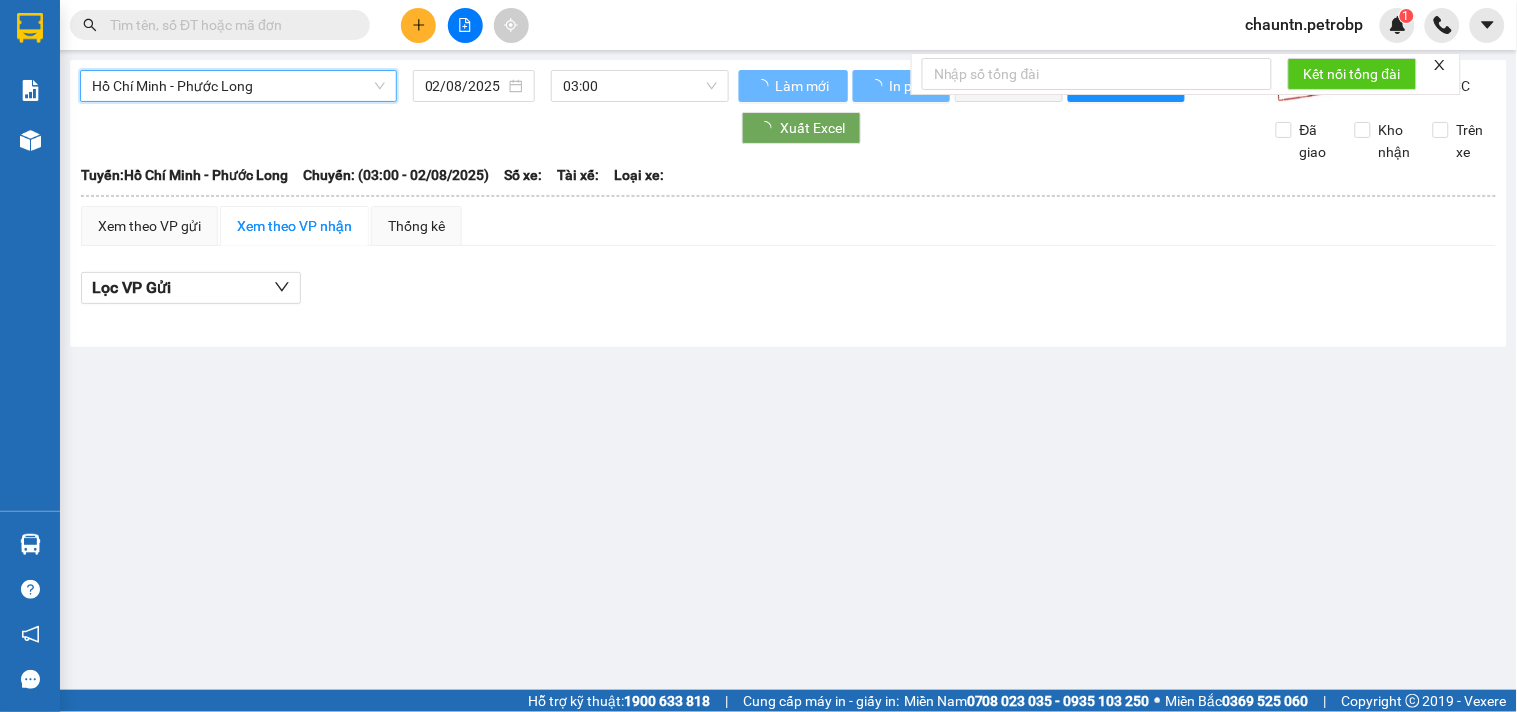 click on "[CITY] - [CITY] [CITY] - [CITY] [DATE] [TIME]" at bounding box center [404, 86] 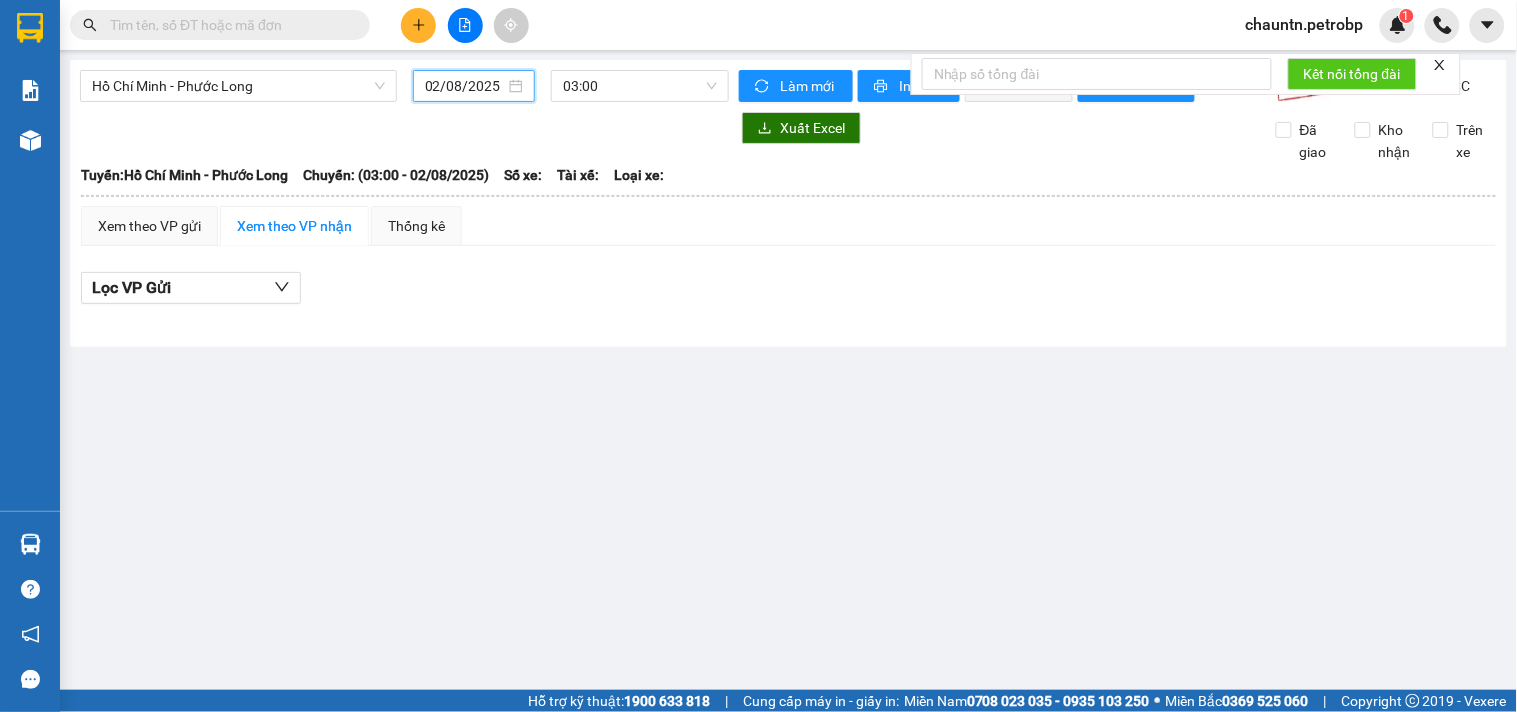 click on "02/08/2025" at bounding box center (465, 86) 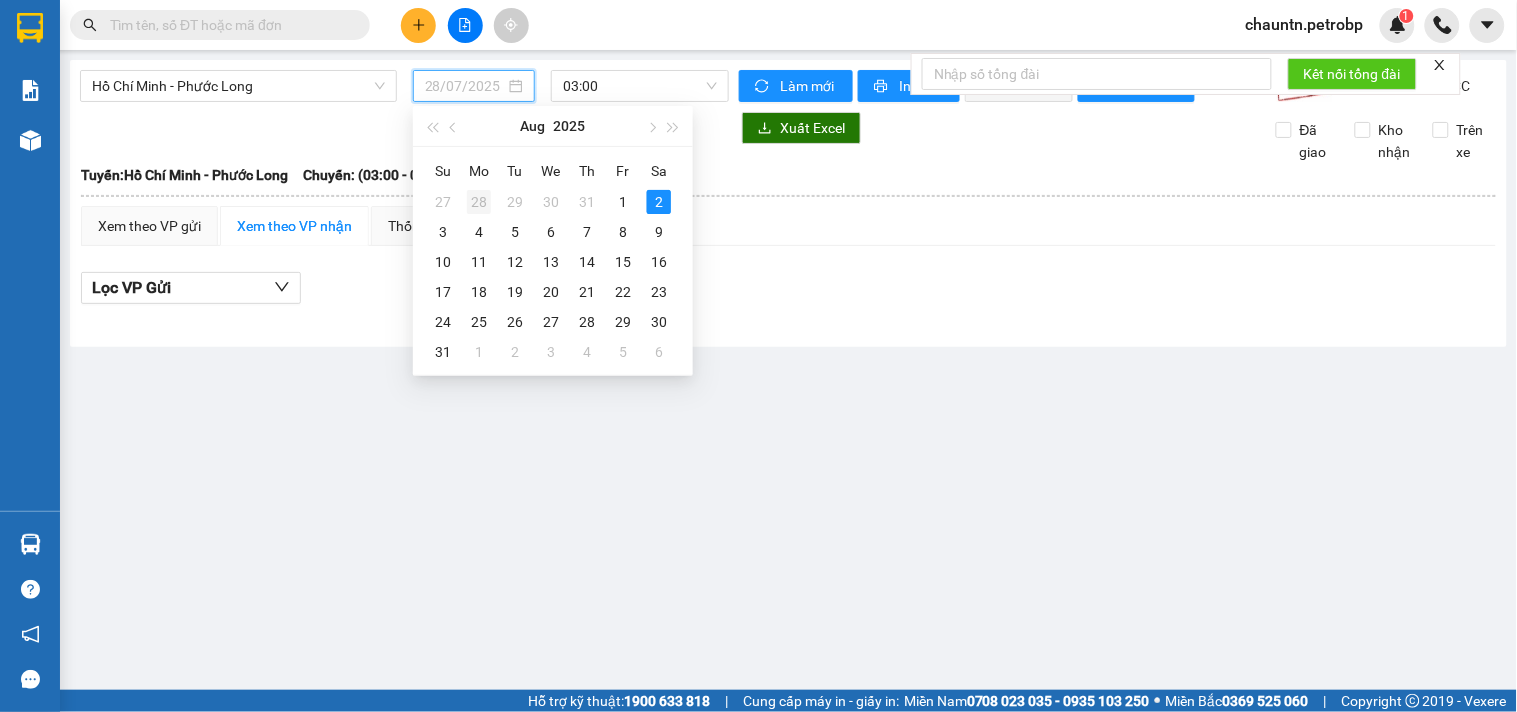 click on "28" at bounding box center [479, 202] 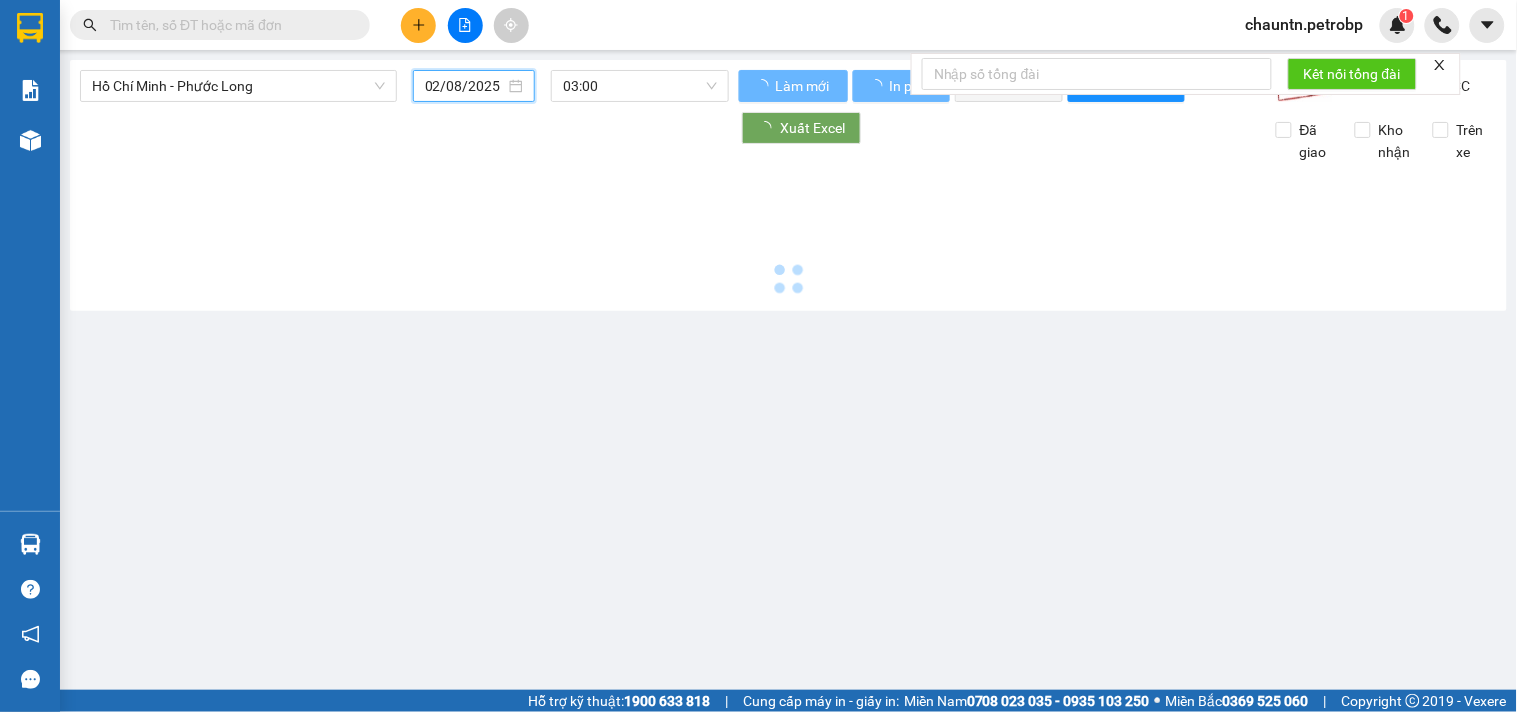 type on "28/07/2025" 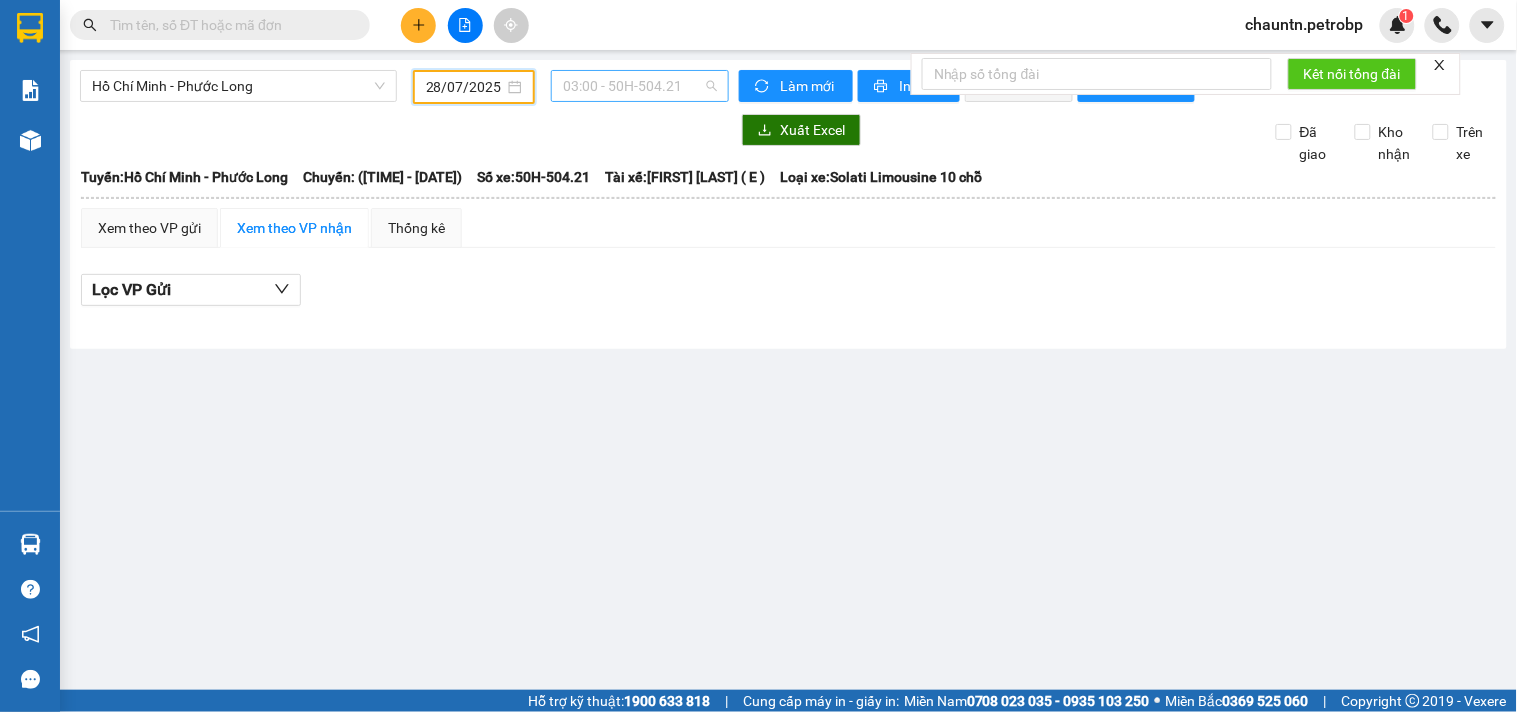 click on "[TIME]     - [ID]" at bounding box center [640, 86] 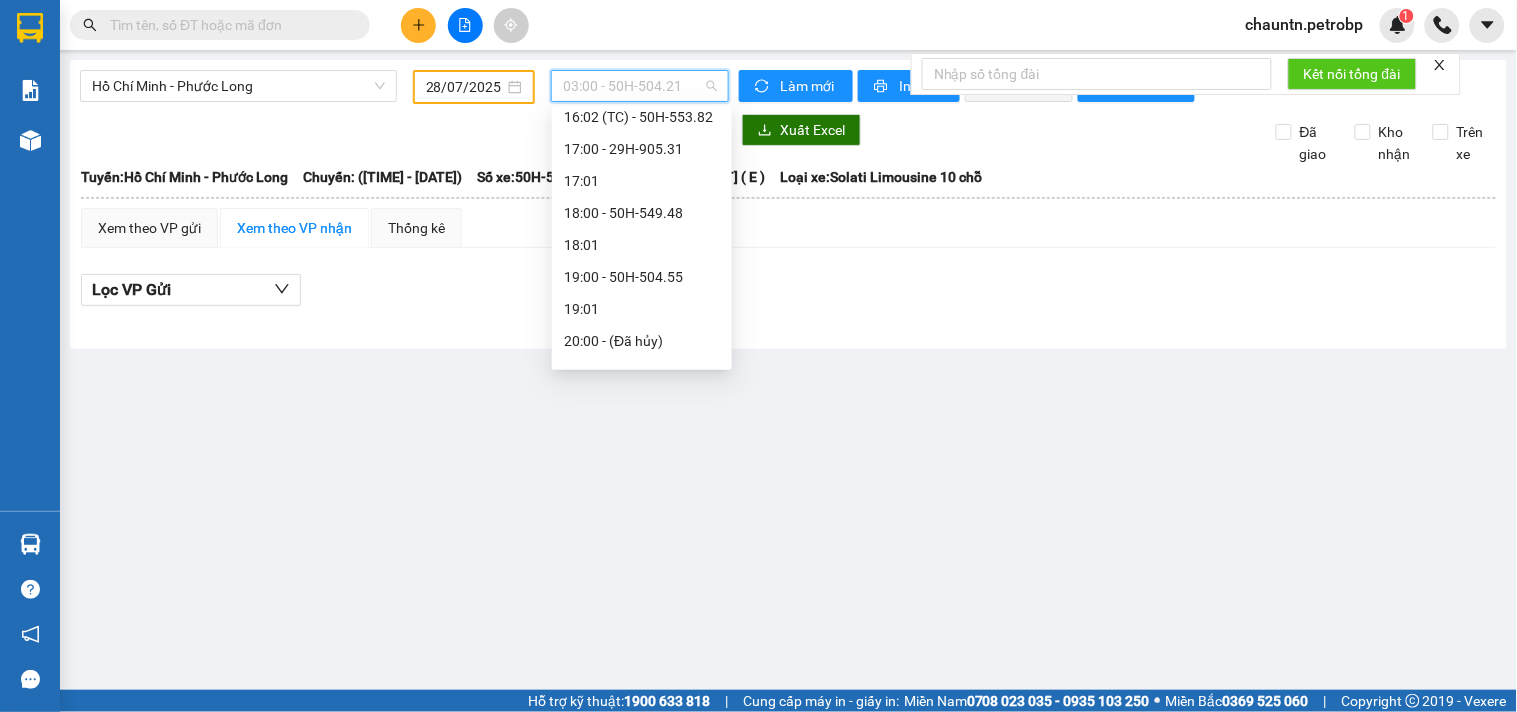 scroll, scrollTop: 1216, scrollLeft: 0, axis: vertical 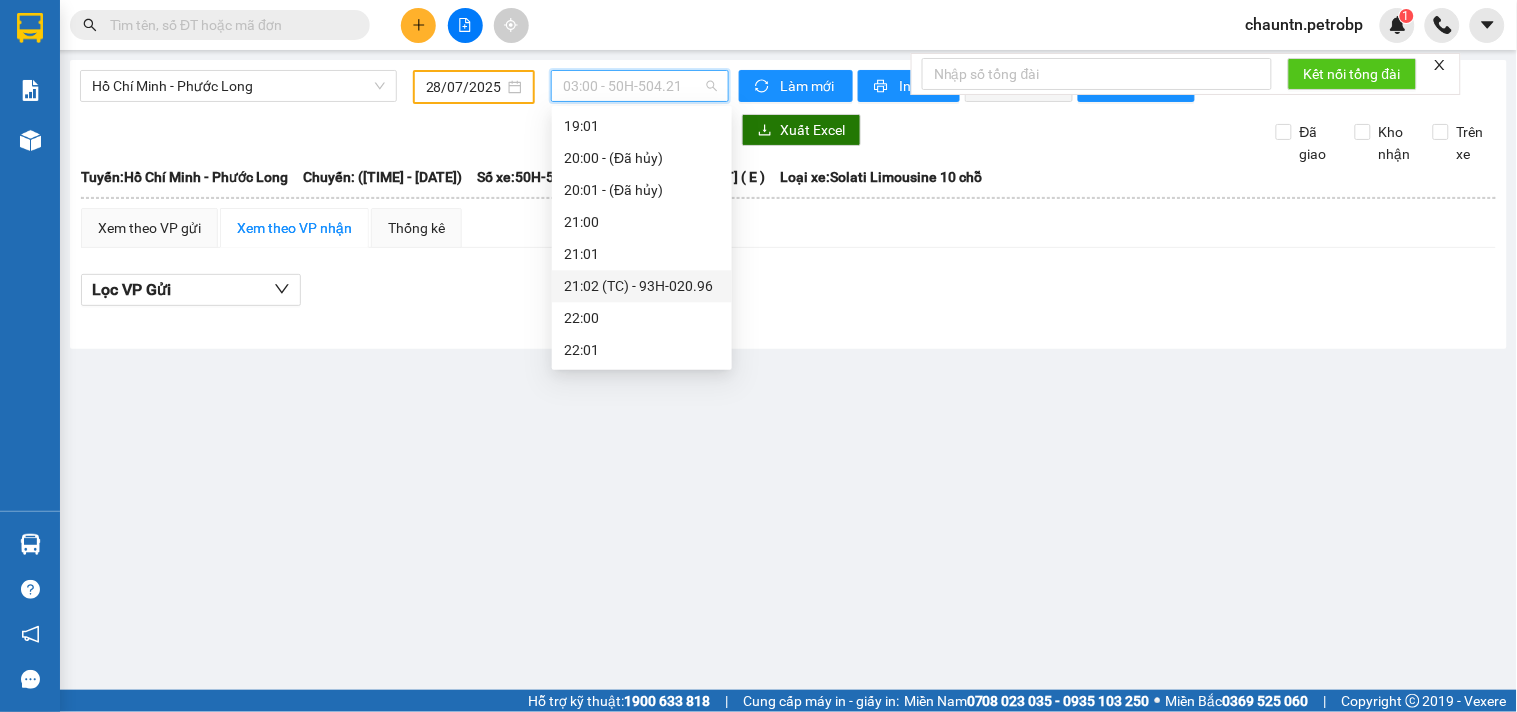 click on "21:02   (TC)   - 93H-020.96" at bounding box center [642, 286] 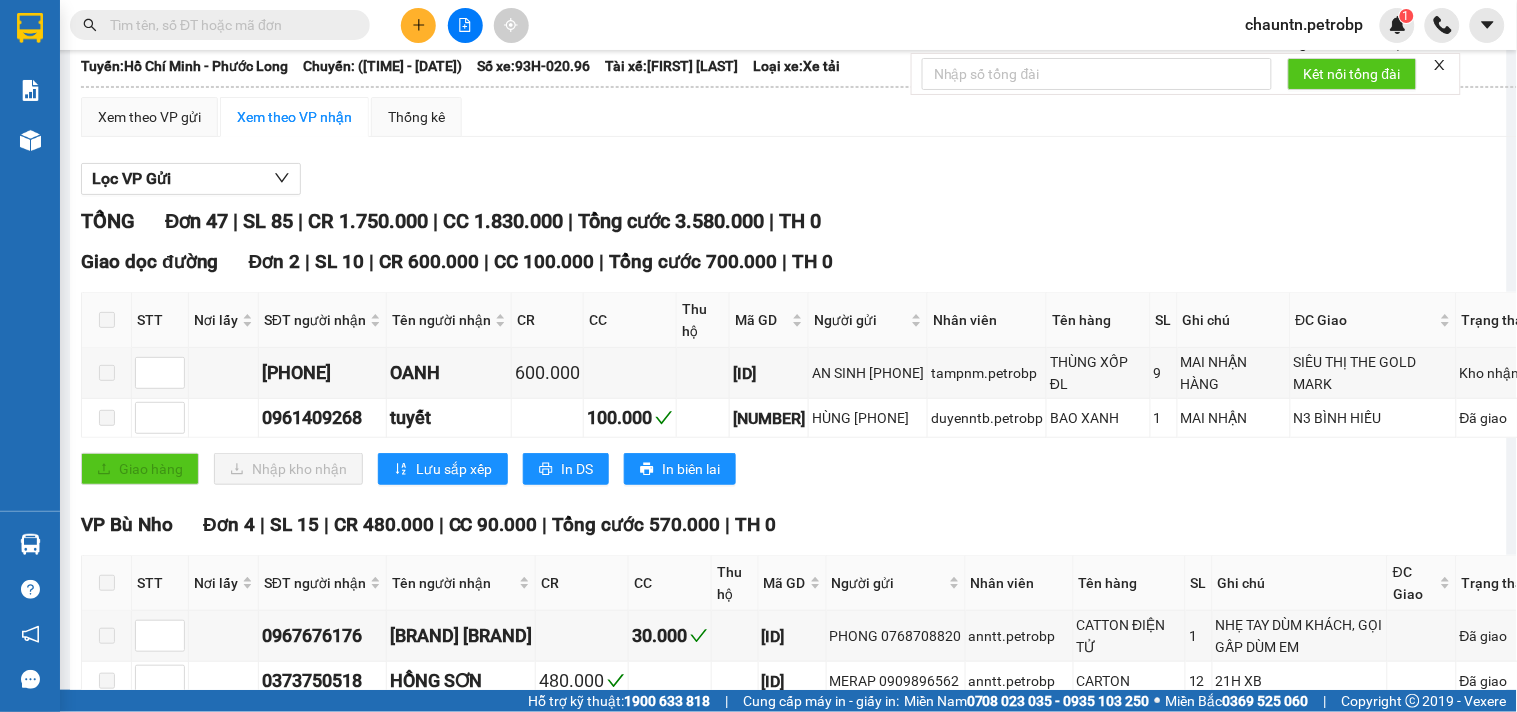scroll, scrollTop: 0, scrollLeft: 0, axis: both 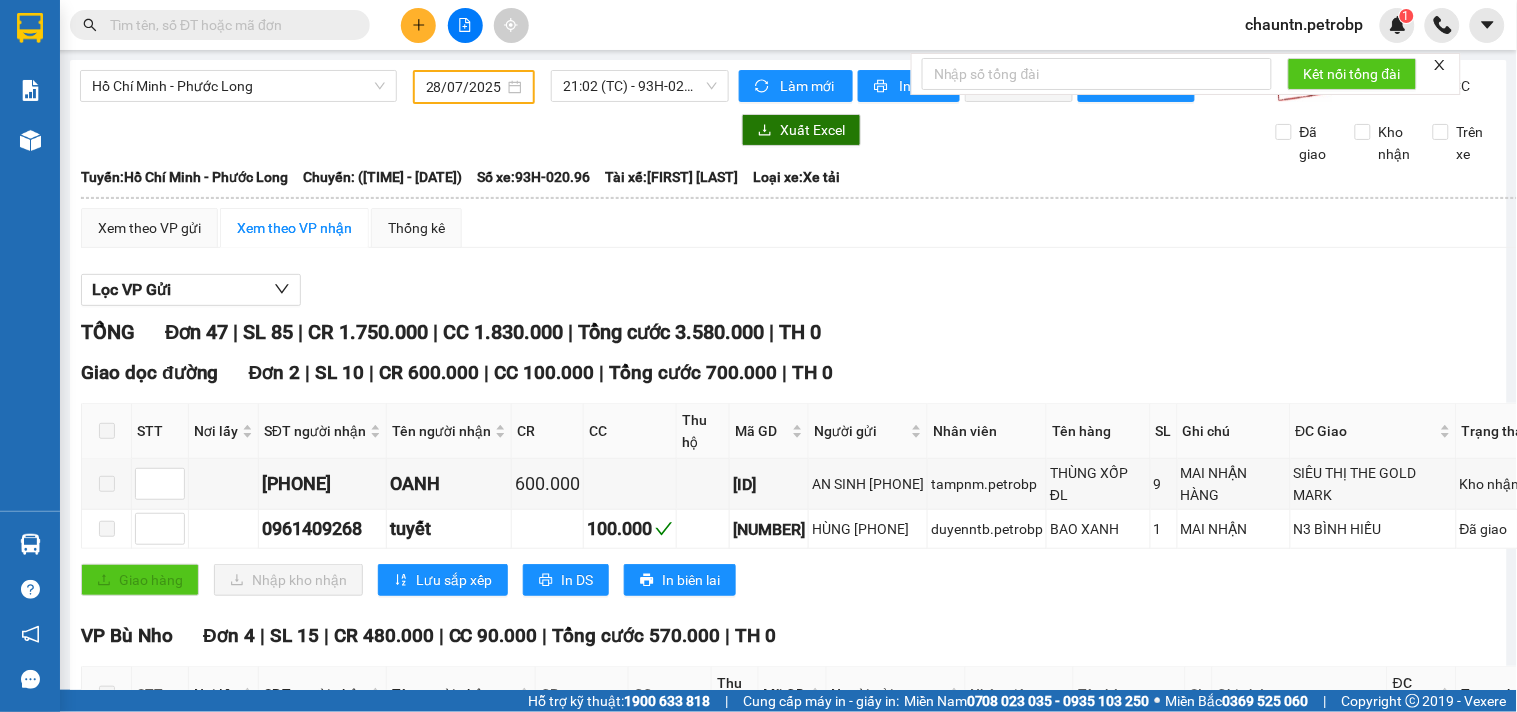 click on "Tài xế:  [FIRST] [LAST]" at bounding box center [671, 177] 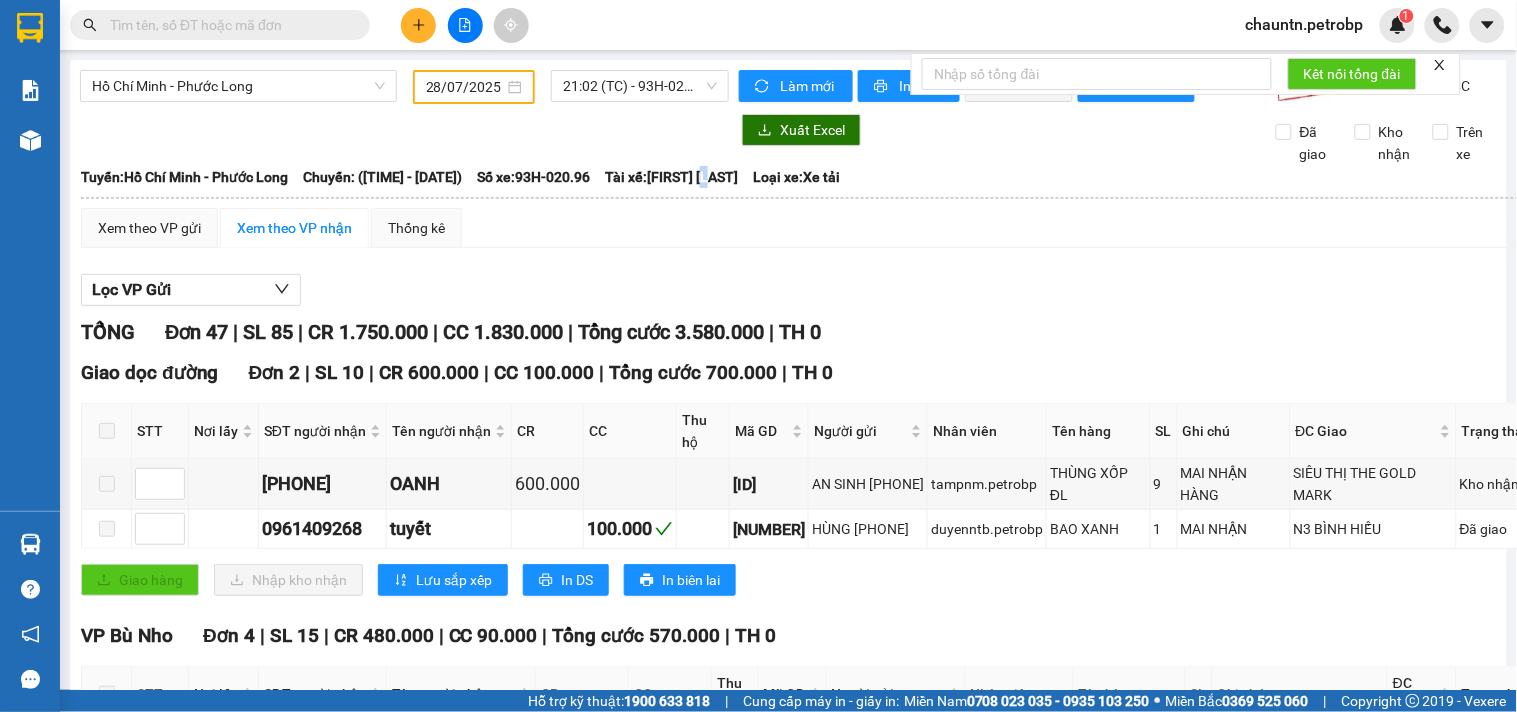 click on "Tài xế:  [FIRST] [LAST]" at bounding box center [671, 177] 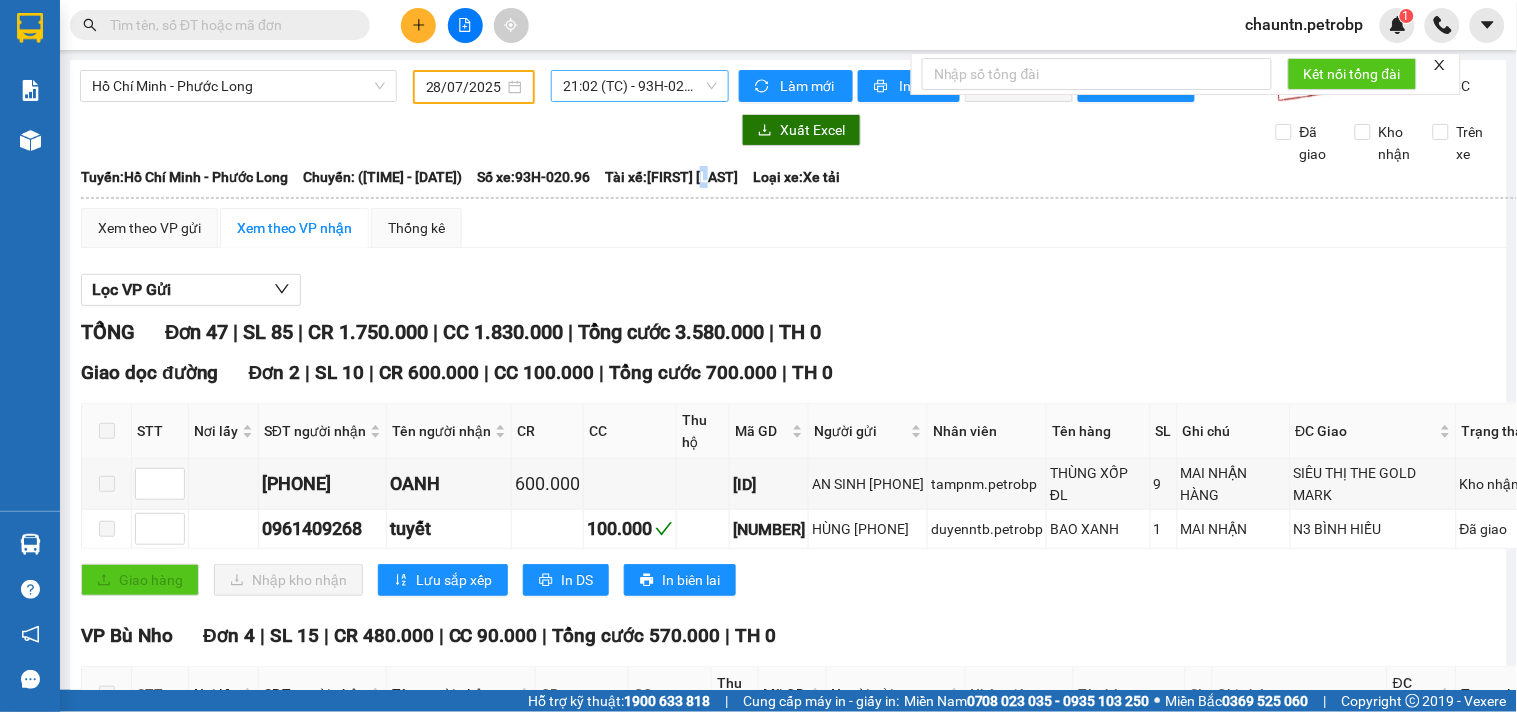 click on "21:02   (TC)   - 93H-020.96" at bounding box center [640, 86] 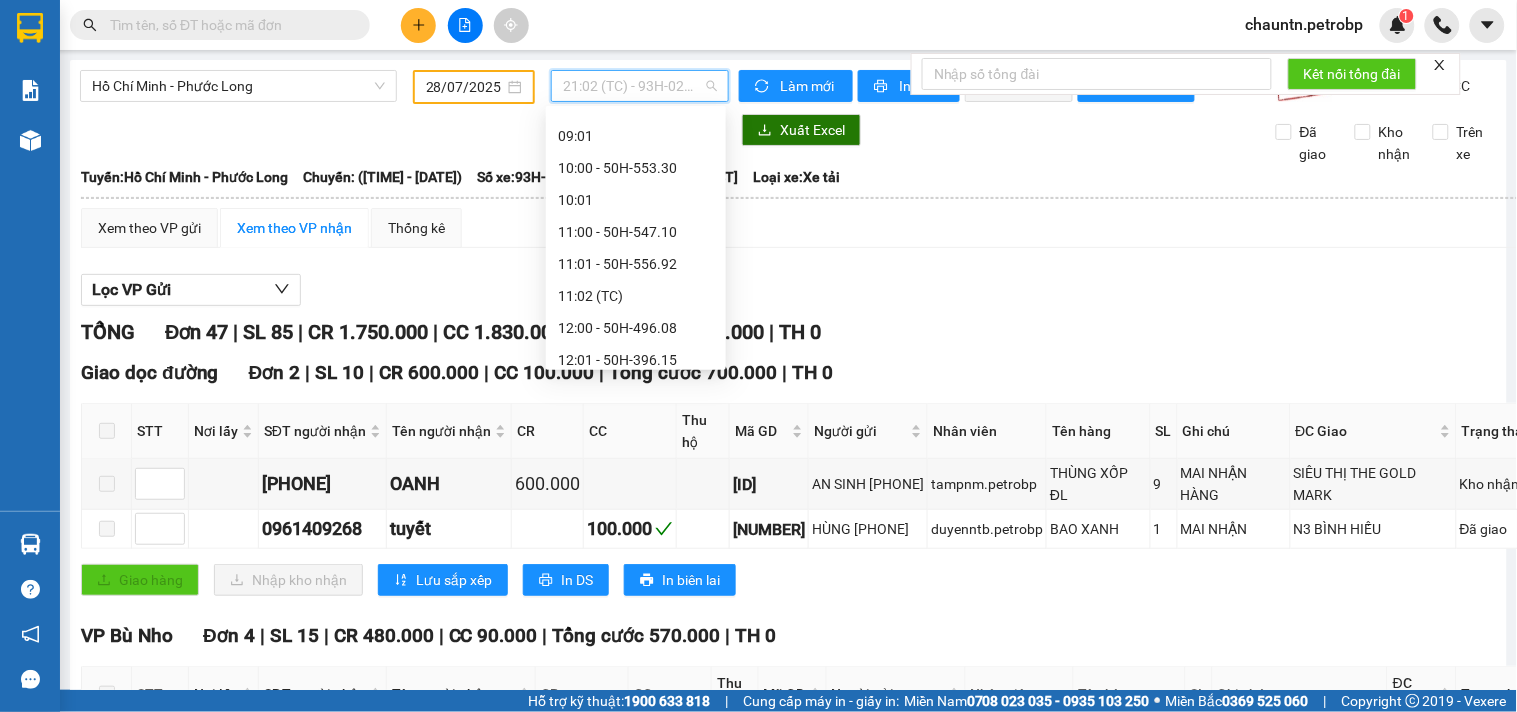 scroll, scrollTop: 327, scrollLeft: 0, axis: vertical 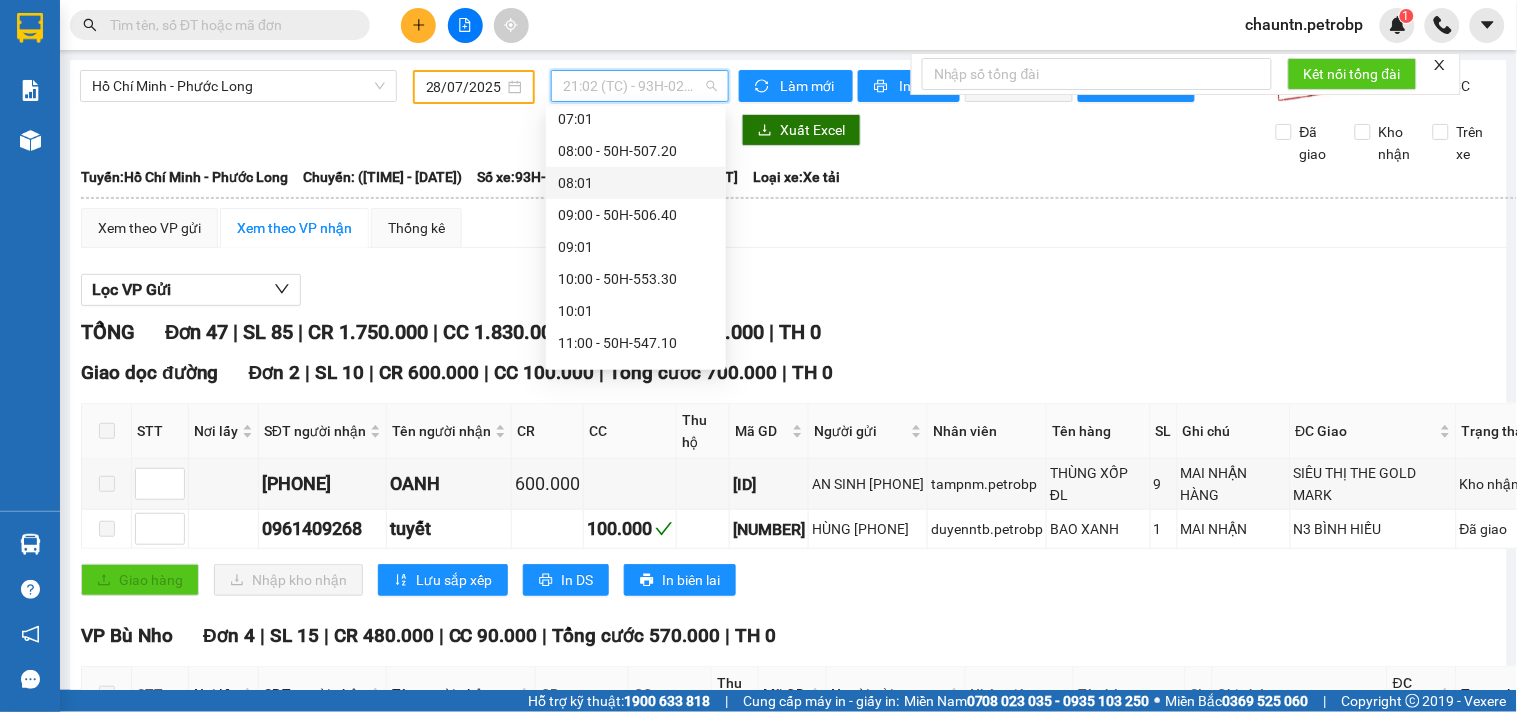 click on "Xem theo VP gửi Xem theo VP nhận Thống kê" at bounding box center (815, 228) 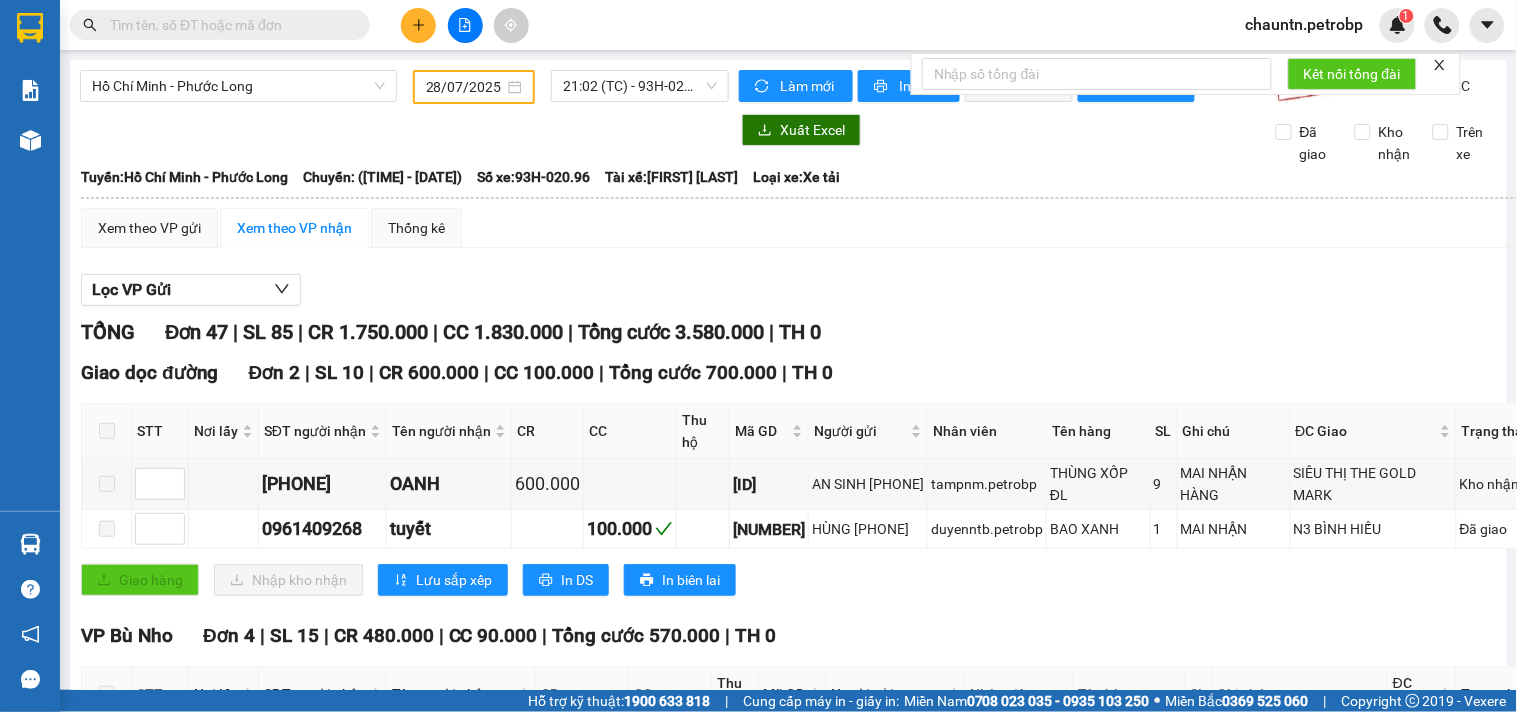 click on "Xem theo VP gửi Xem theo VP nhận Thống kê" at bounding box center (815, 228) 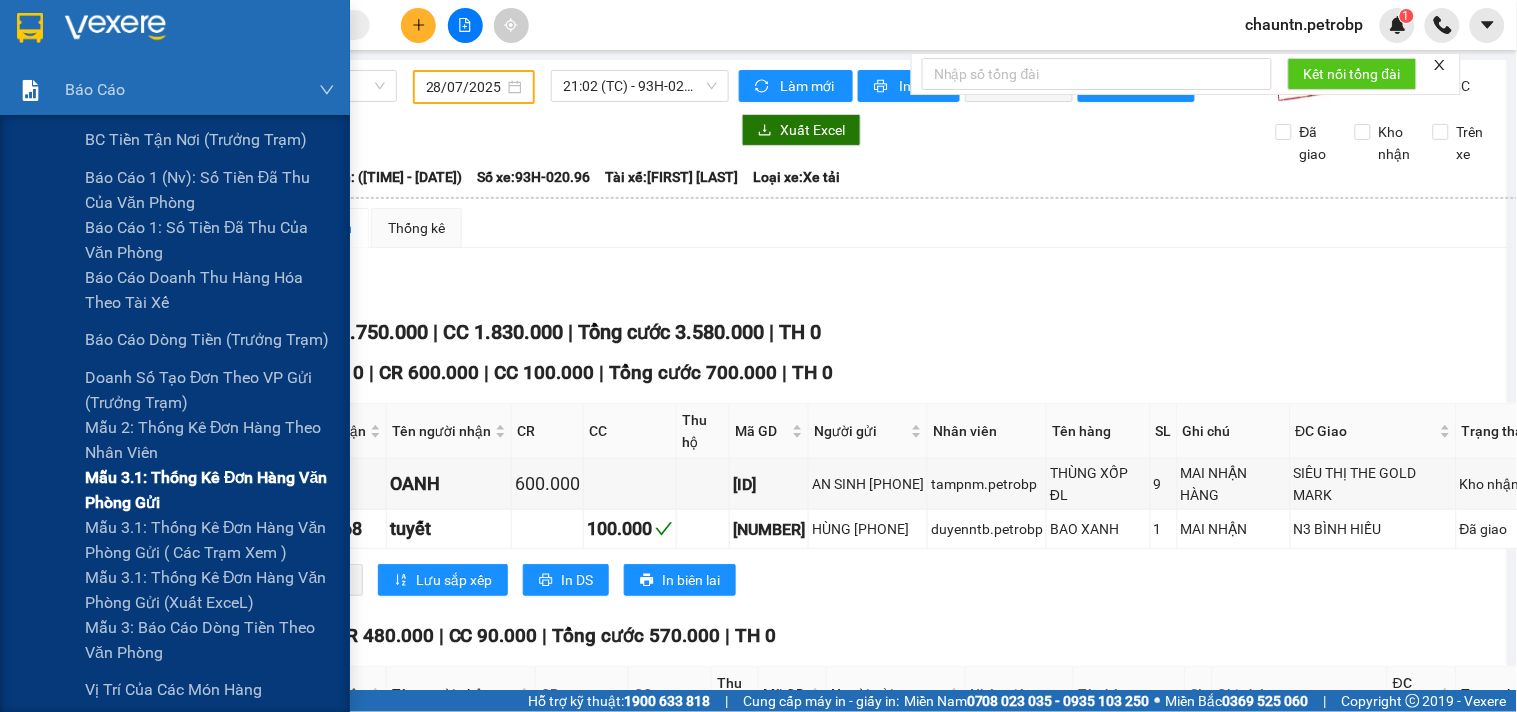 click on "Mẫu 3.1: Thống kê đơn hàng văn phòng gửi" at bounding box center [210, 490] 